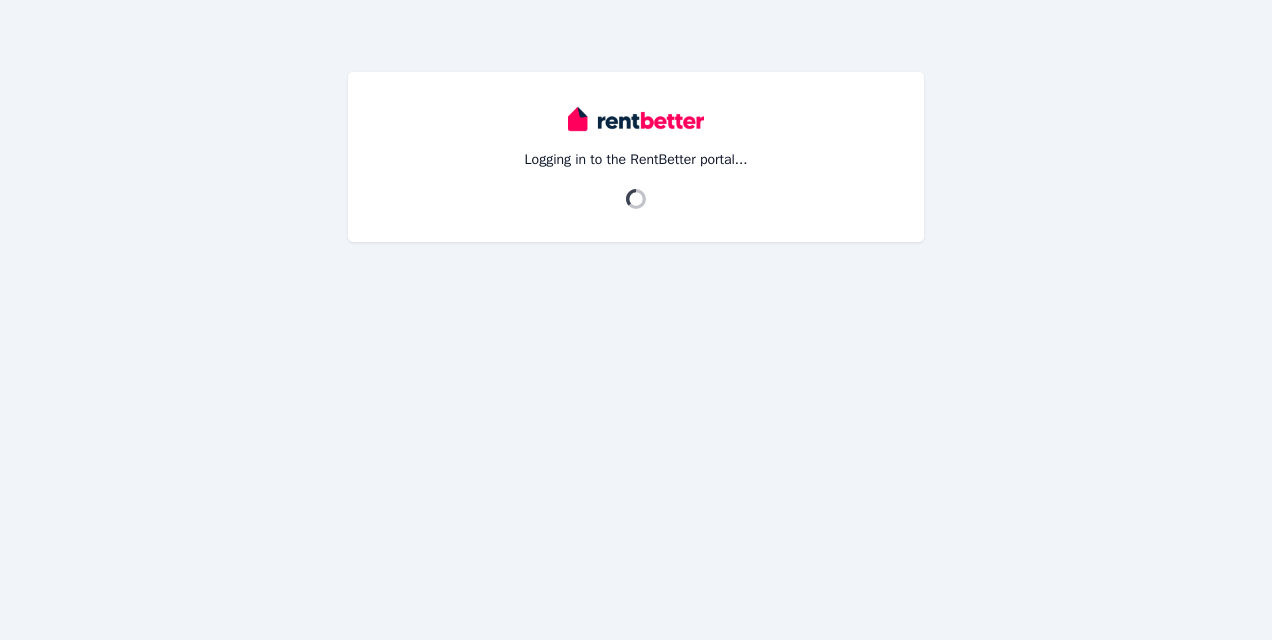 scroll, scrollTop: 0, scrollLeft: 0, axis: both 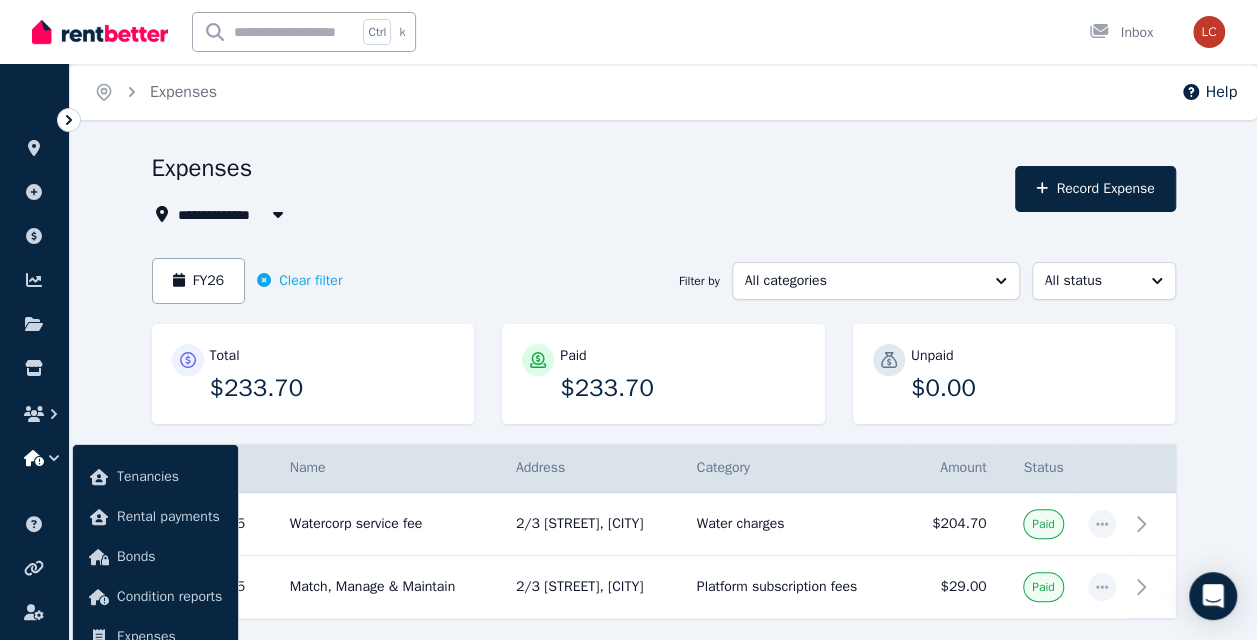 click on "**********" at bounding box center (578, 214) 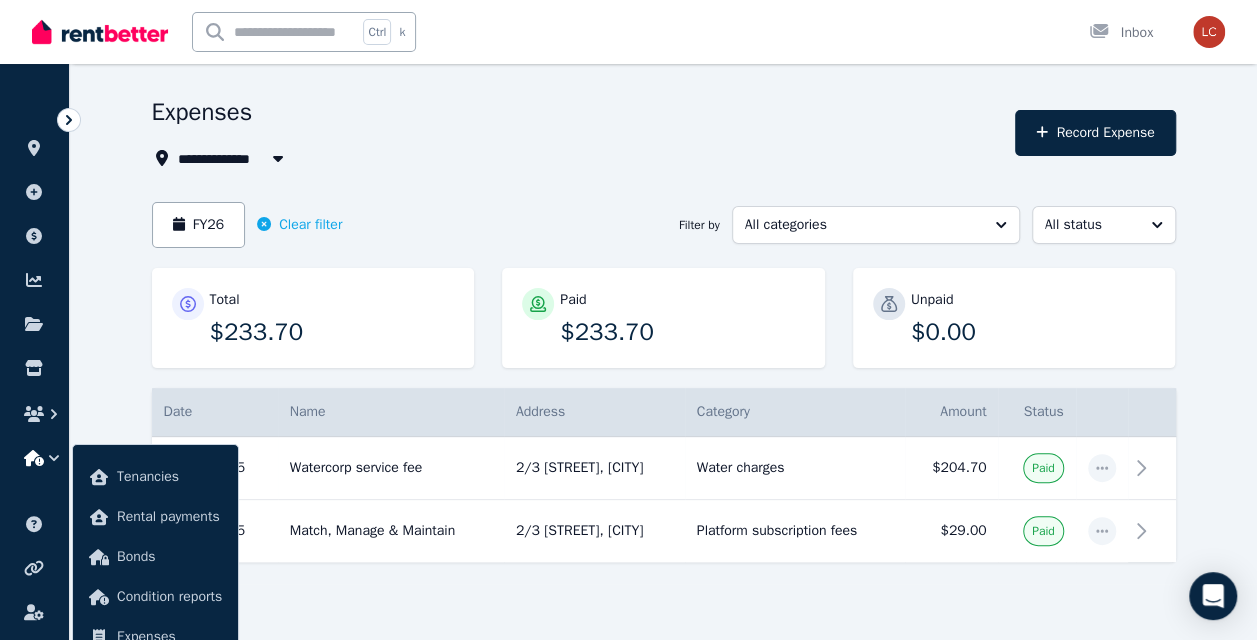scroll, scrollTop: 83, scrollLeft: 0, axis: vertical 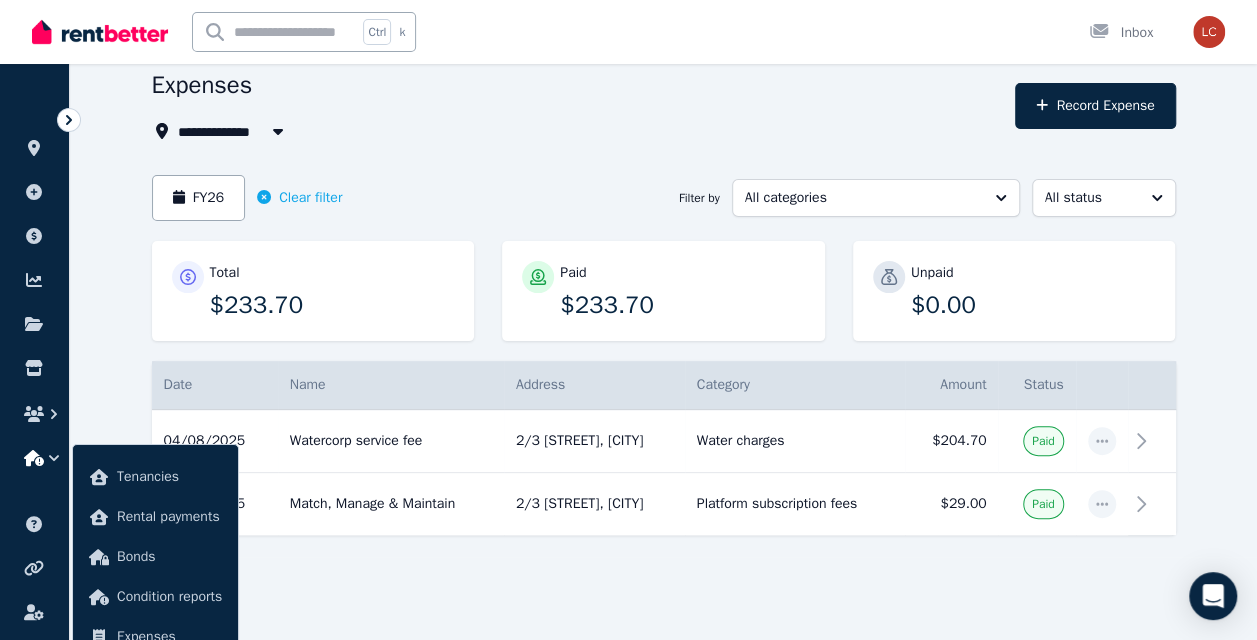 click at bounding box center (664, 589) 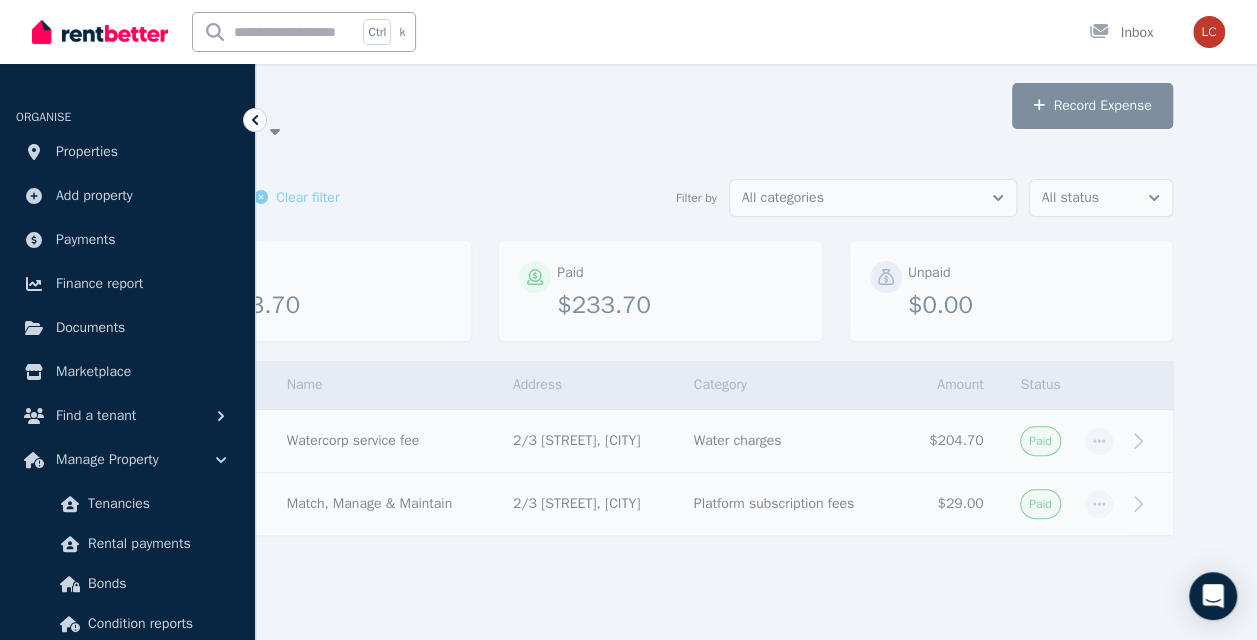 click 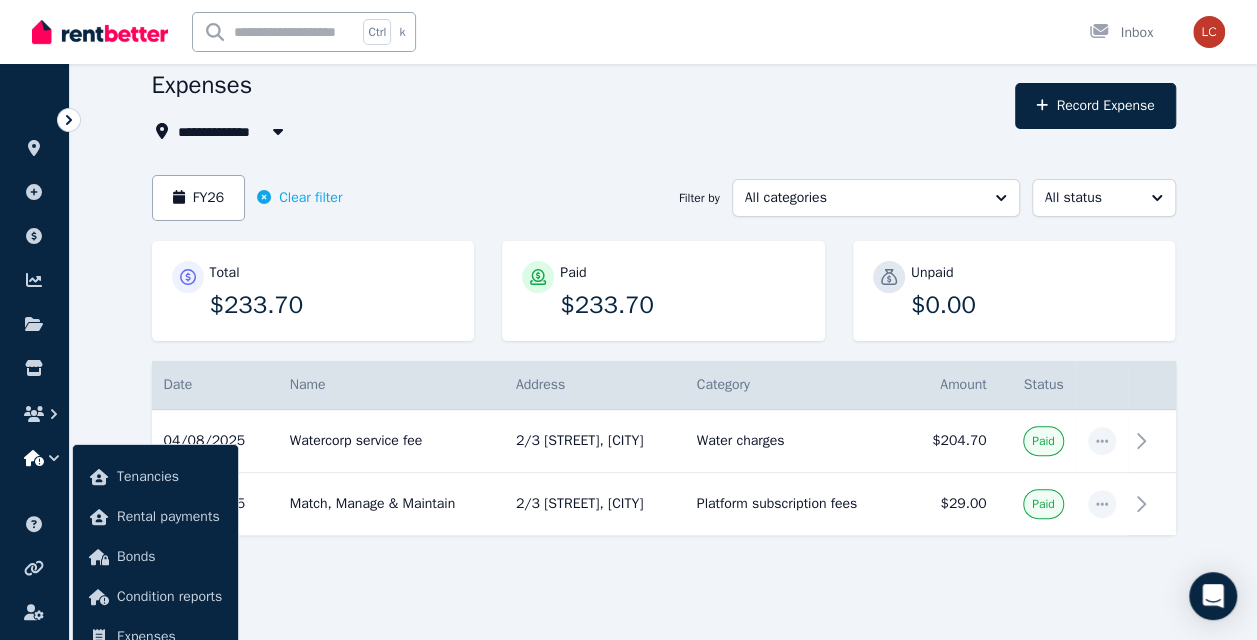 click on "Date Name Address Category Amount Status 04/08/2025 04/08/2025 Watercorp service fee 2/3 [STREET], [CITY] Water charges 2/3 [STREET], [CITY] Water charges $204.70 Paid 30/07/2025 30/07/2025 Match, Manage & Maintain 2/3 [STREET], [CITY] Platform subscription fees 2/3 [STREET], [CITY] Platform subscription fees $29.00 Paid" at bounding box center [664, 466] 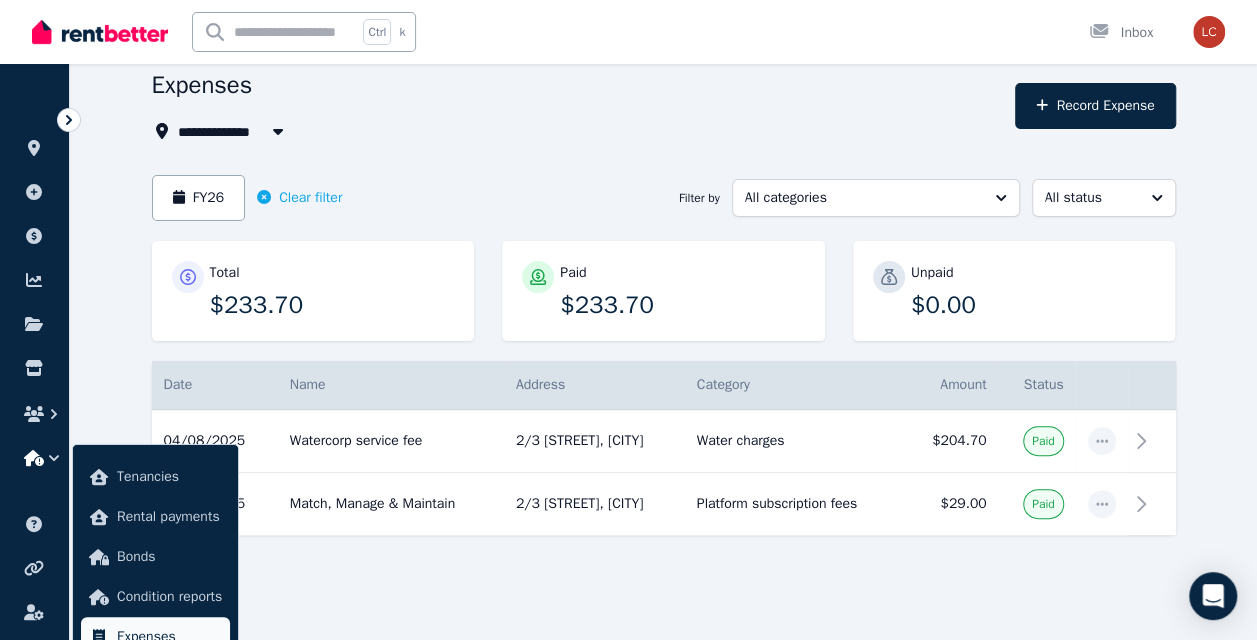 click on "Expenses" at bounding box center [169, 637] 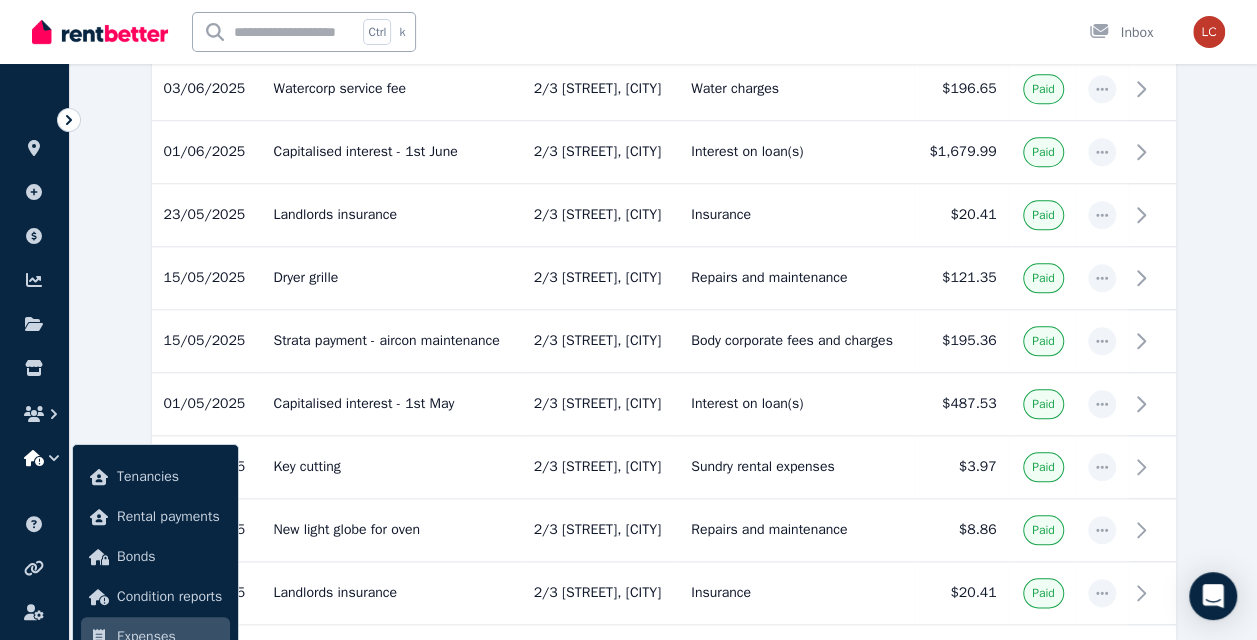 scroll, scrollTop: 854, scrollLeft: 0, axis: vertical 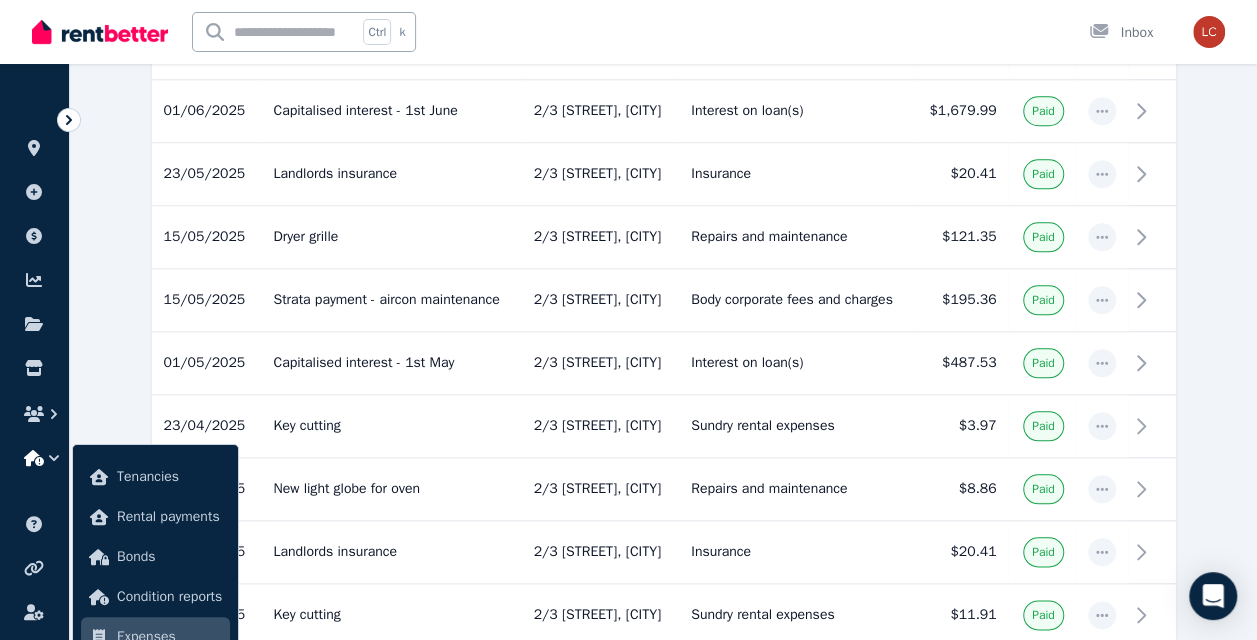 click 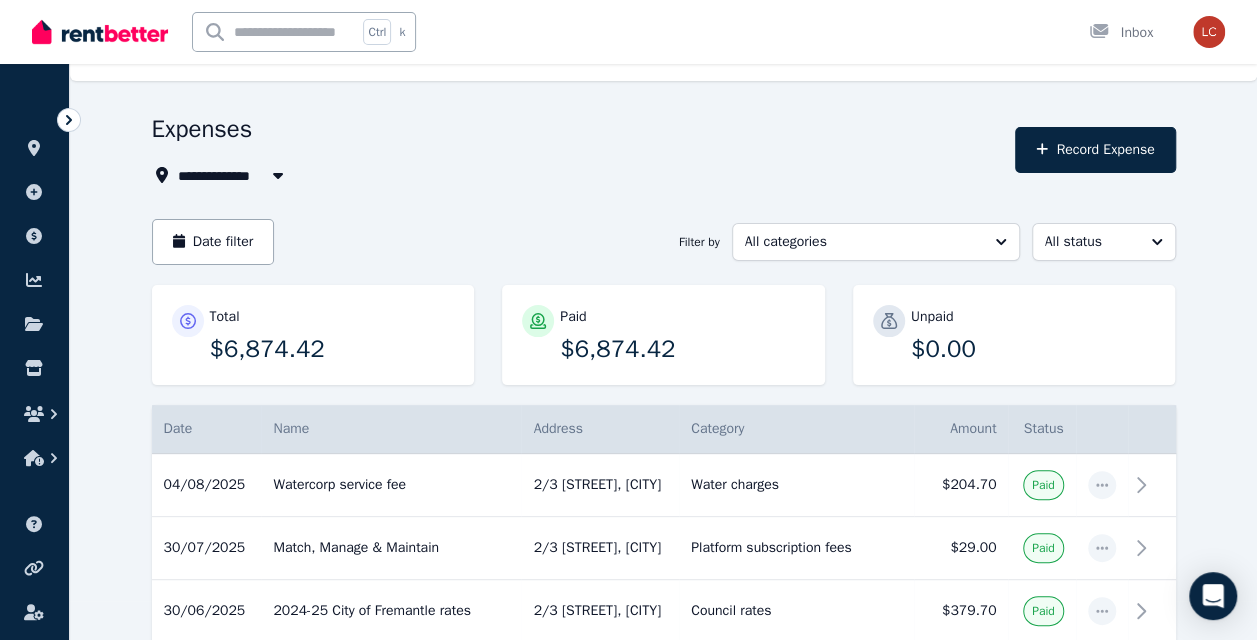 scroll, scrollTop: 0, scrollLeft: 0, axis: both 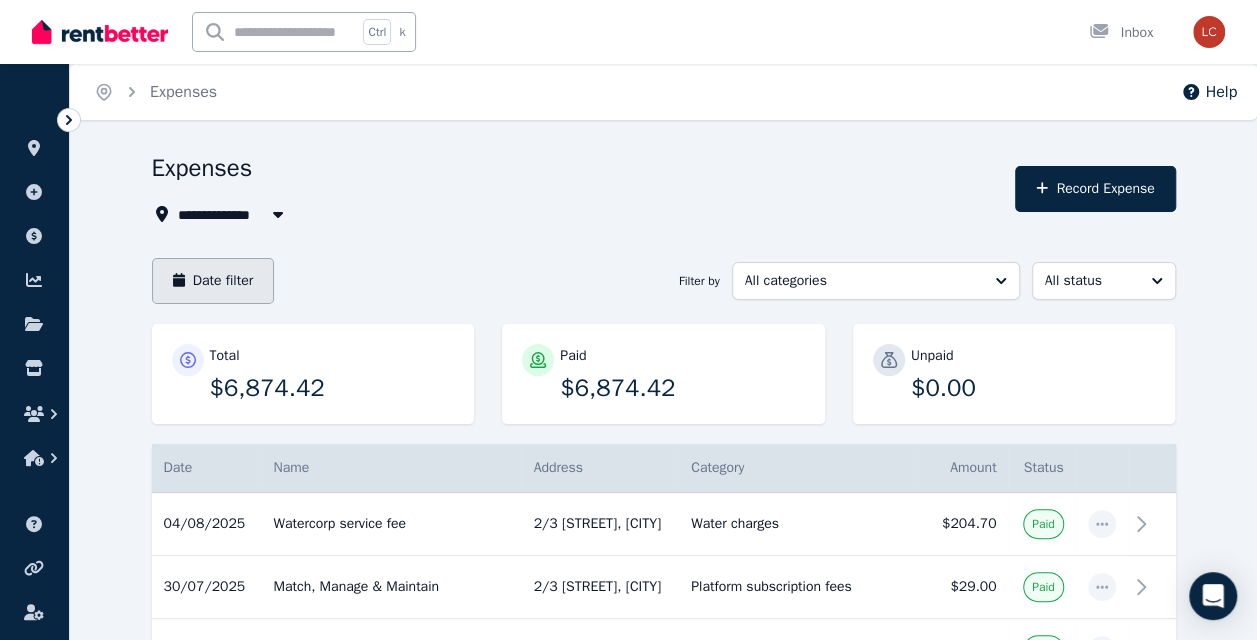 click on "Date filter" at bounding box center [213, 281] 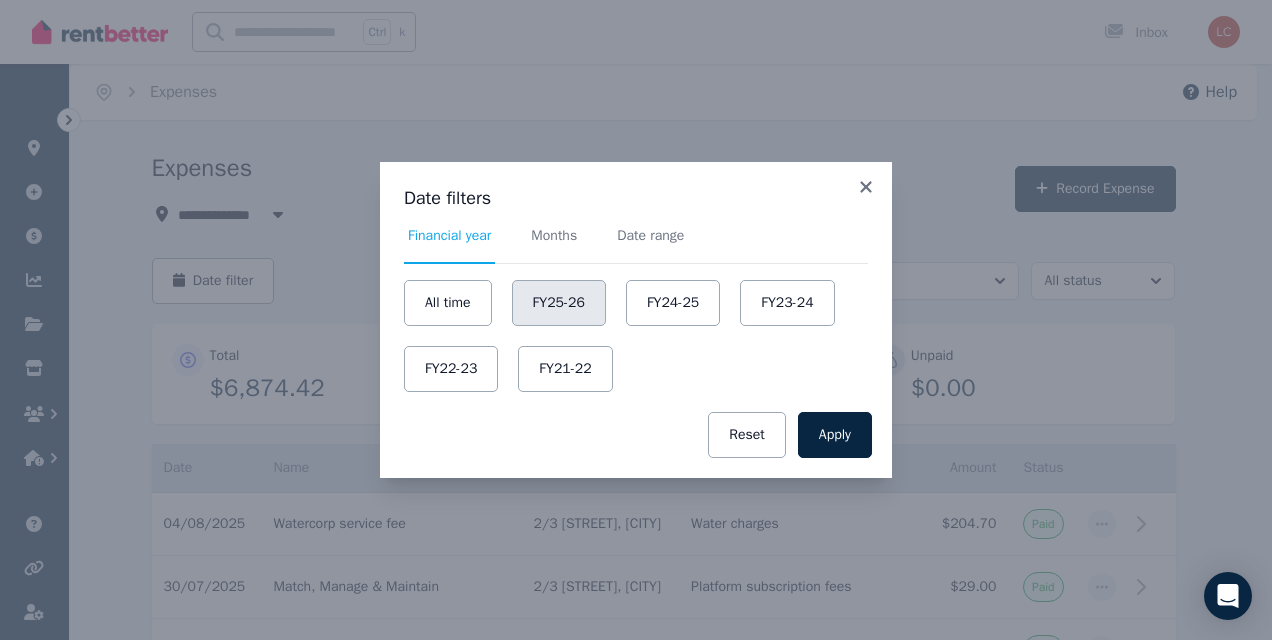 click on "FY25-26" at bounding box center [559, 303] 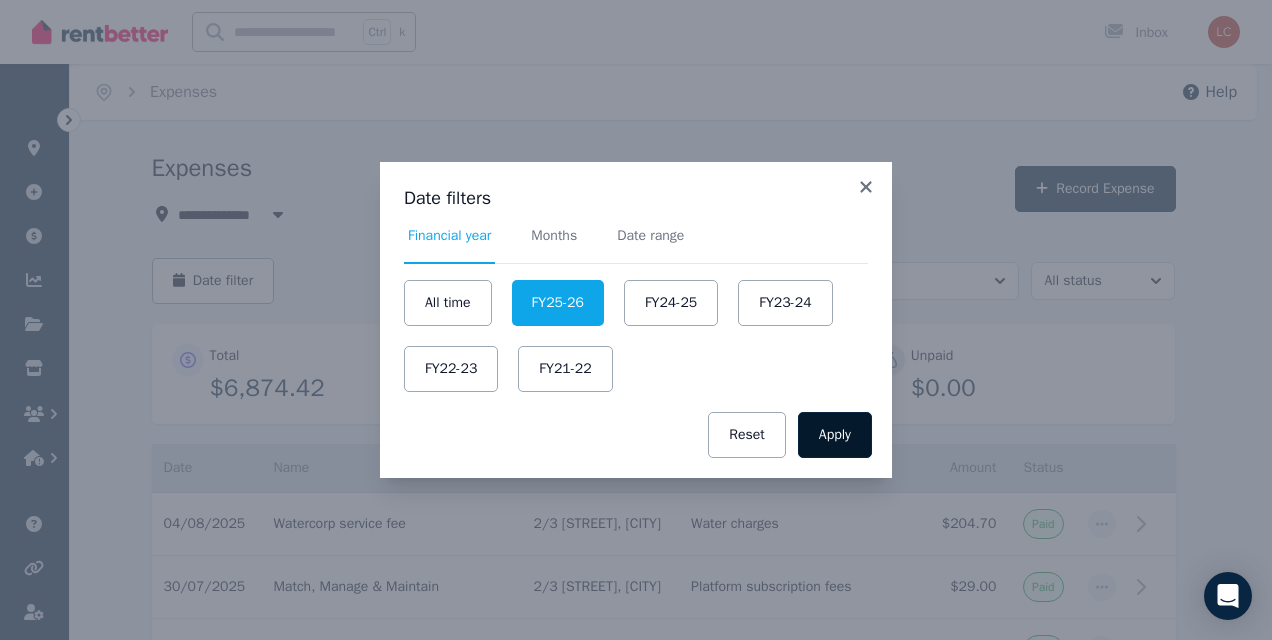 click on "Apply" at bounding box center (835, 435) 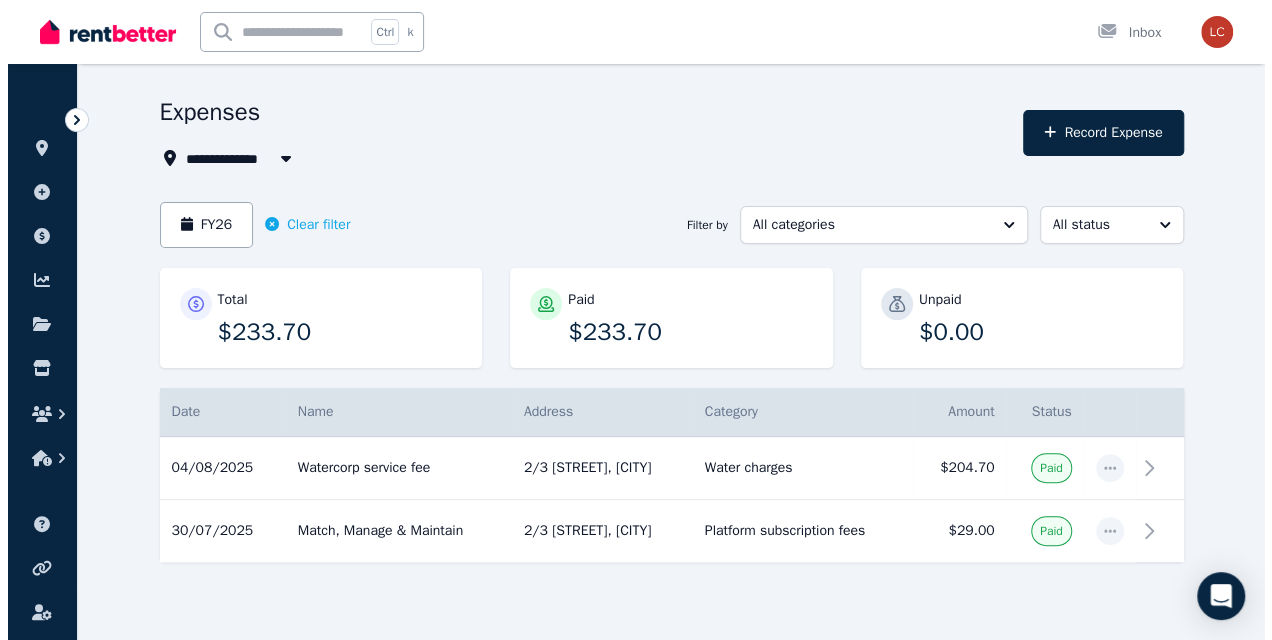 scroll, scrollTop: 50, scrollLeft: 0, axis: vertical 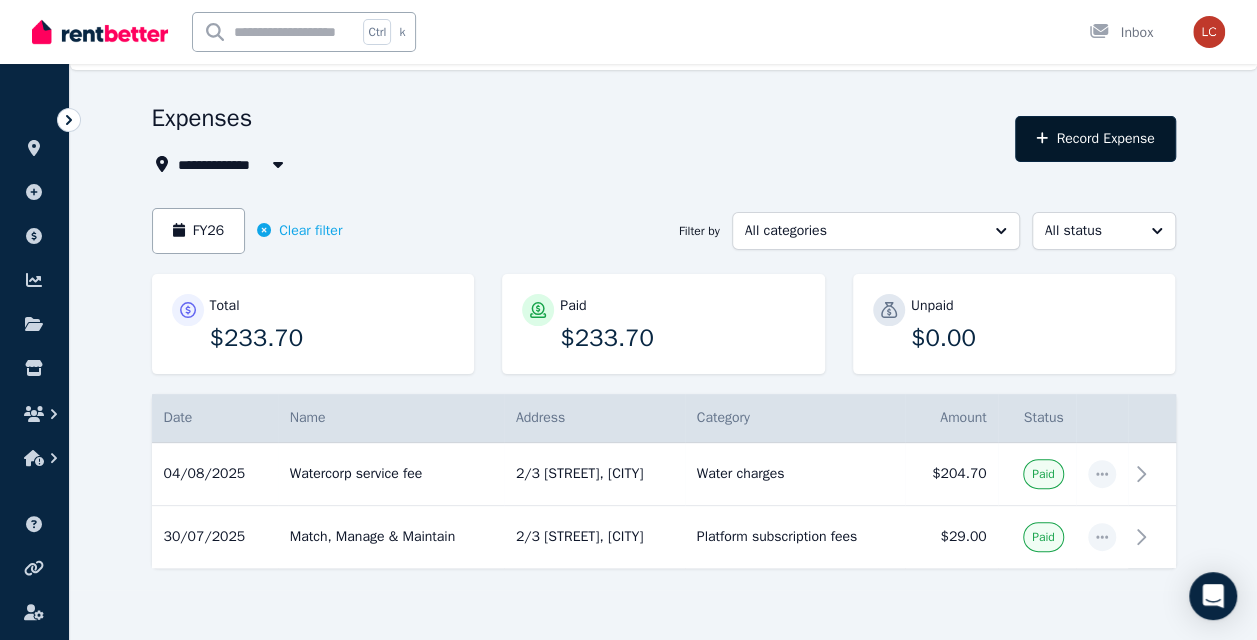 click on "Record Expense" at bounding box center [1095, 139] 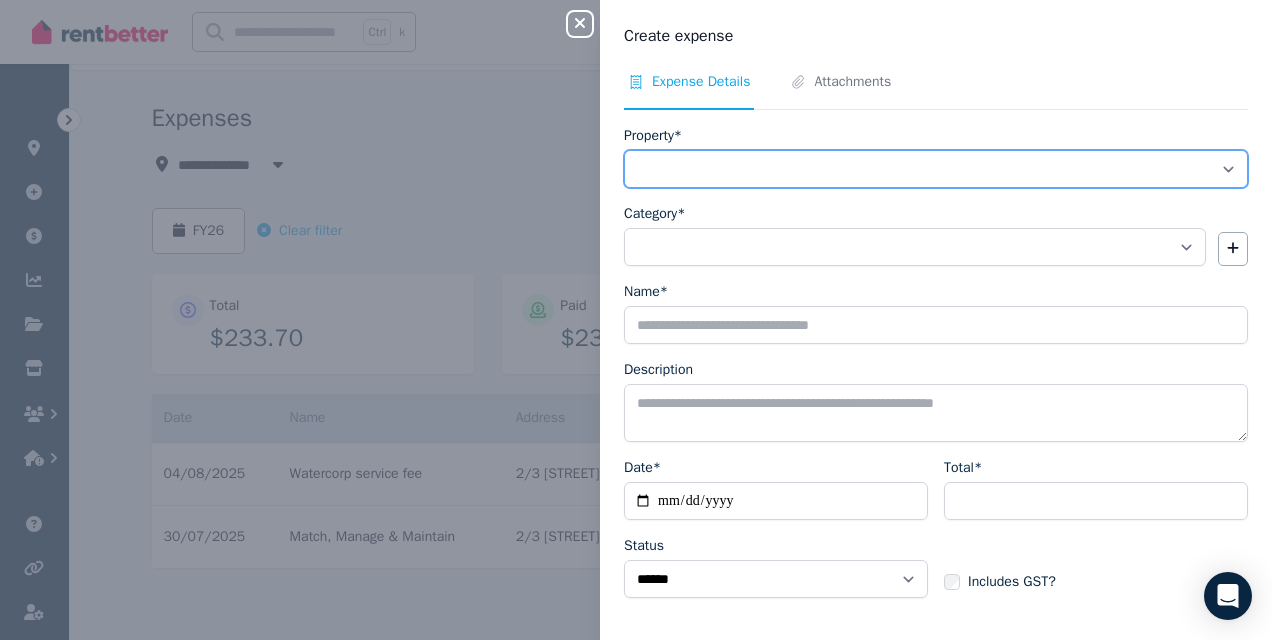 click on "**********" at bounding box center [936, 169] 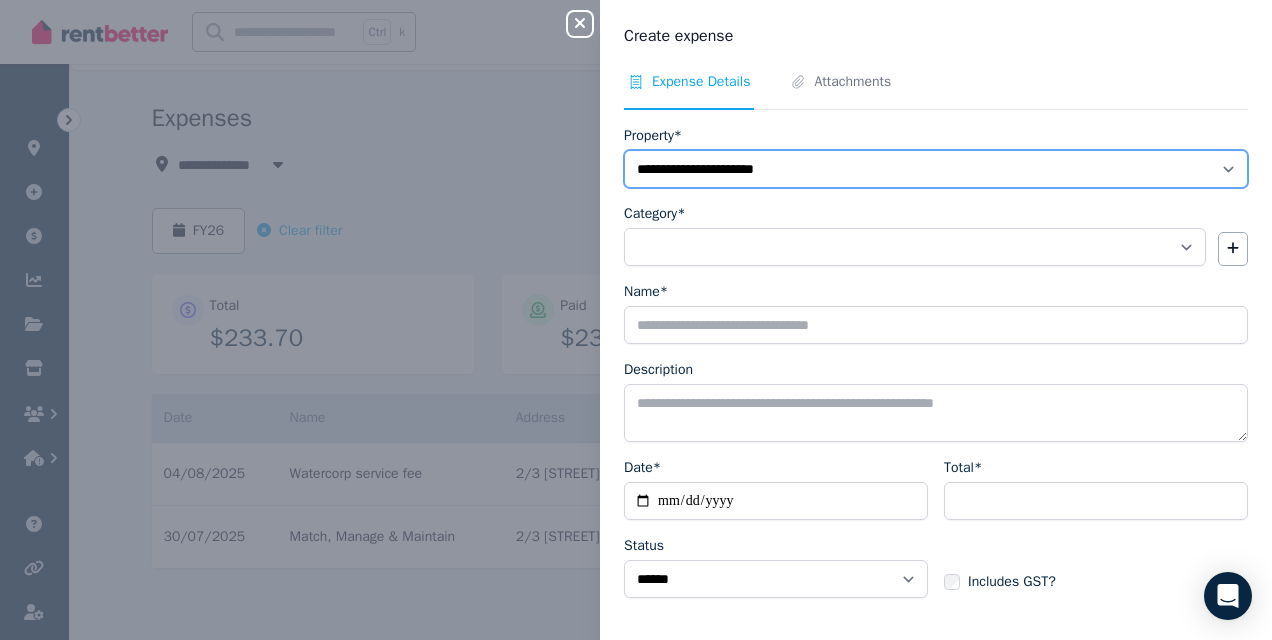 click on "**********" at bounding box center [936, 169] 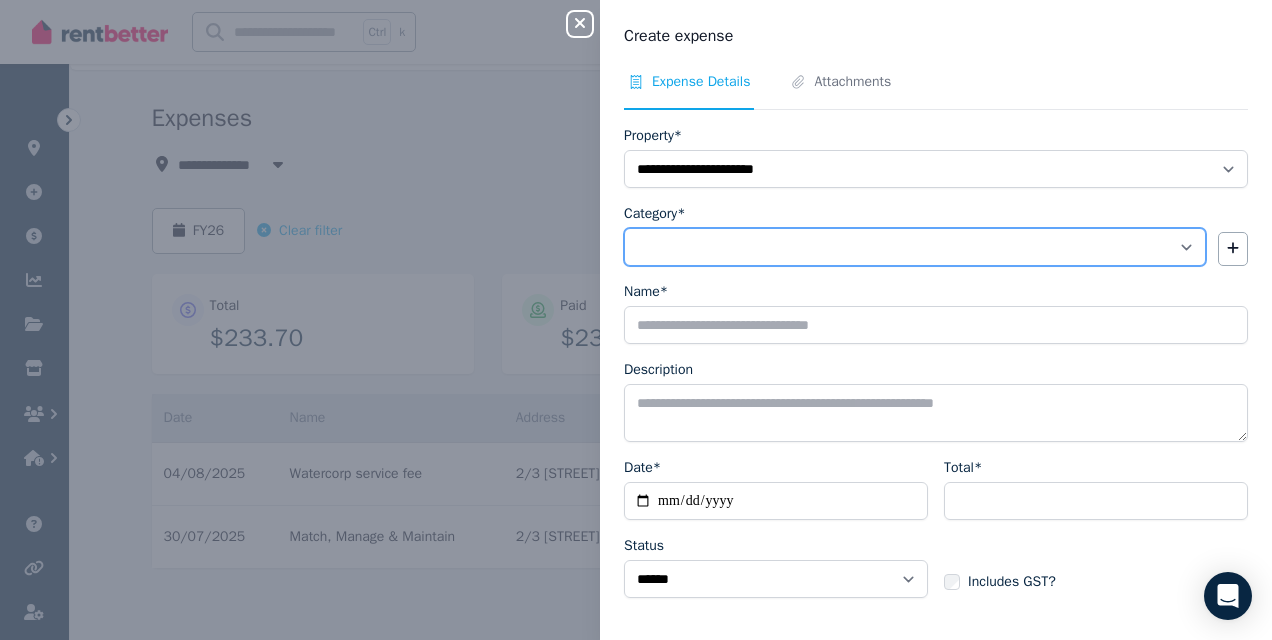 click on "**********" at bounding box center (915, 247) 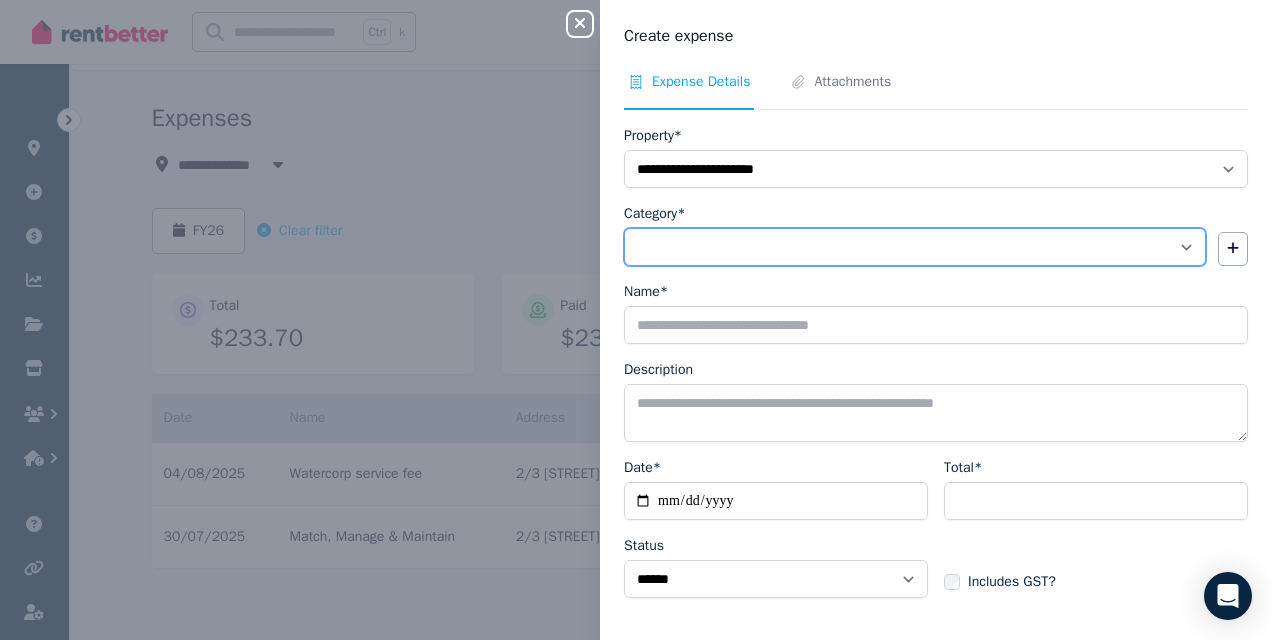 select on "**********" 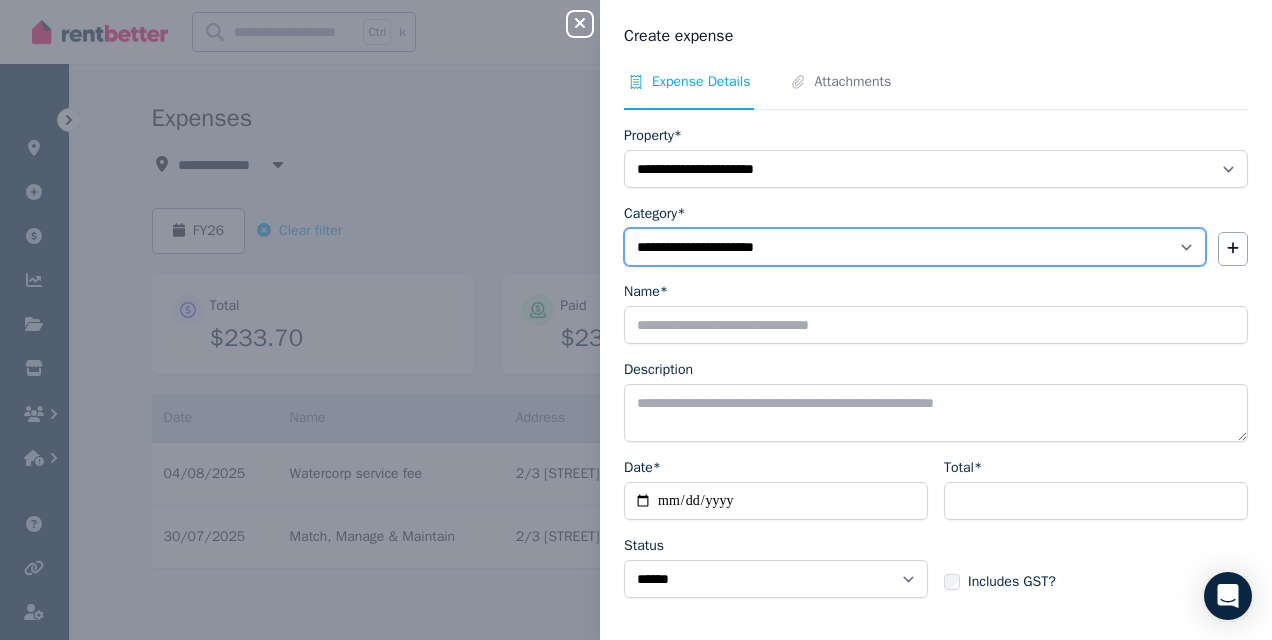 click on "**********" at bounding box center (915, 247) 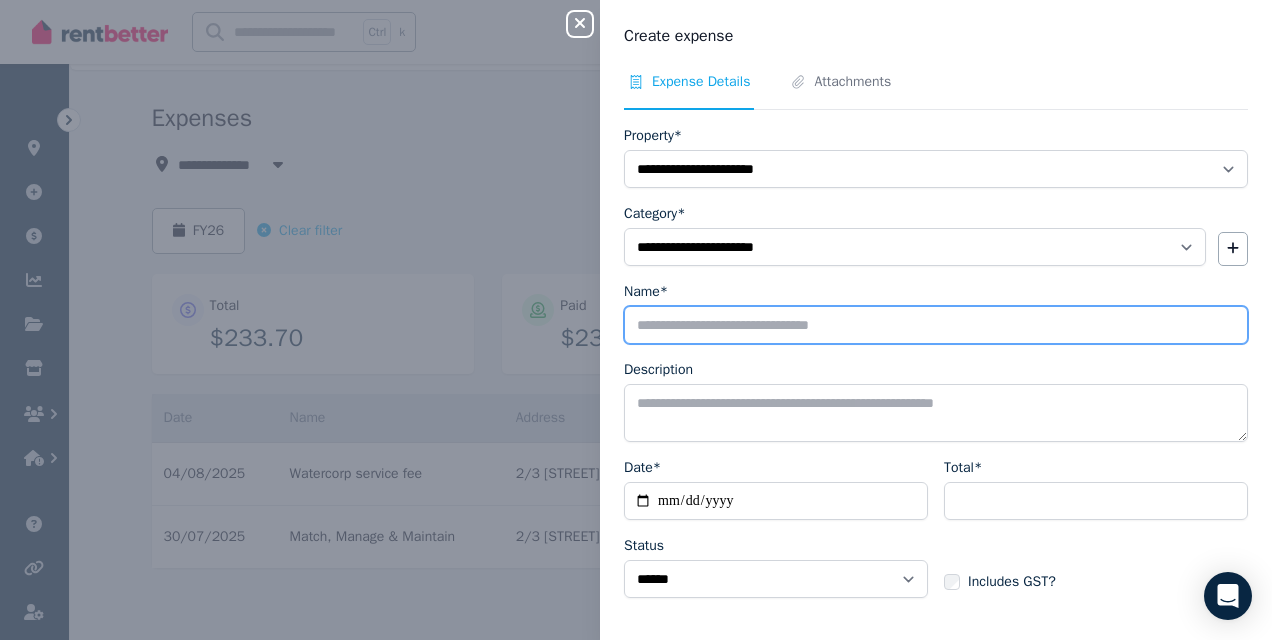 click on "Name*" at bounding box center [936, 325] 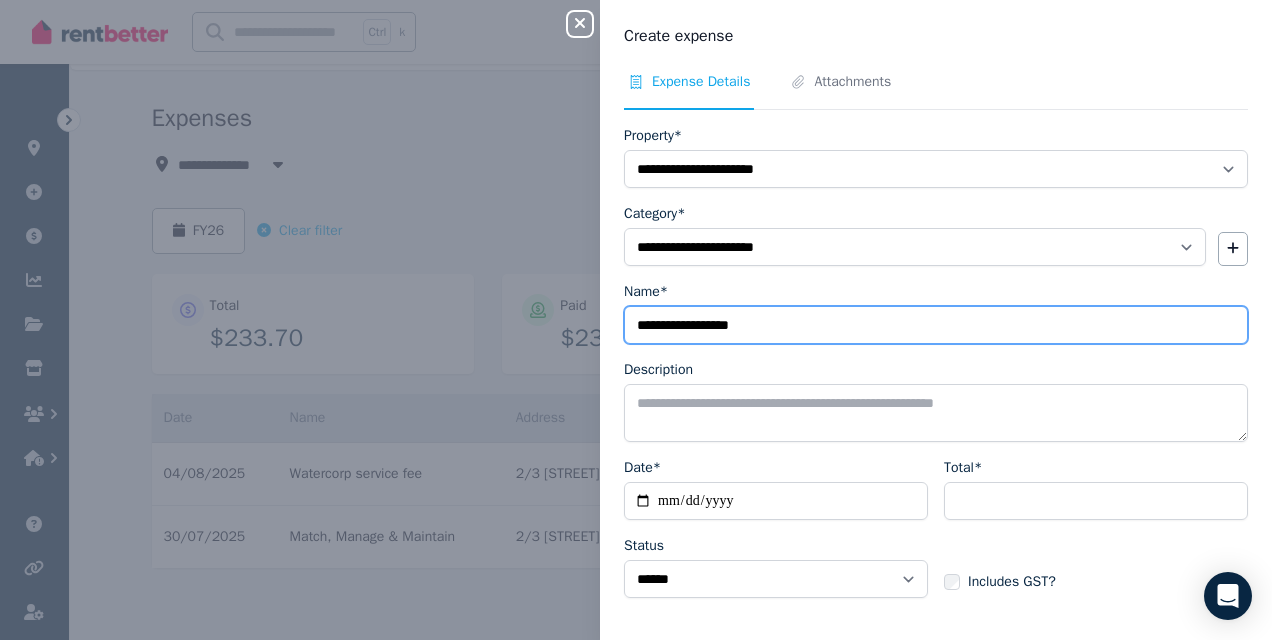 type on "**********" 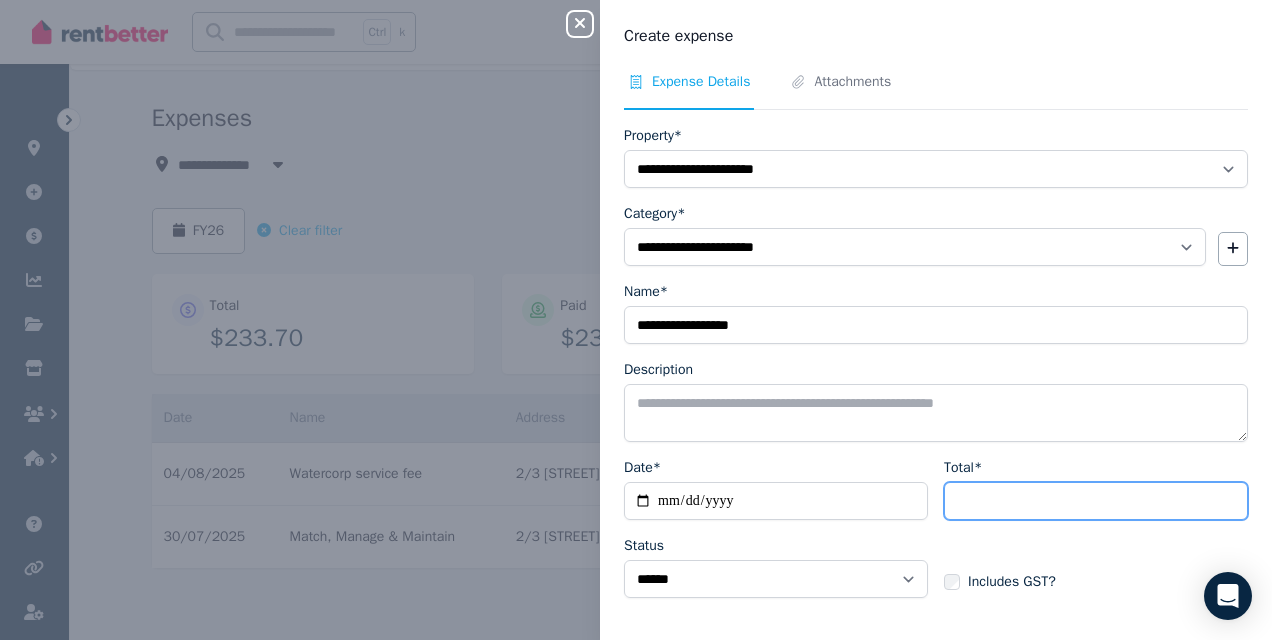 click on "Total*" at bounding box center (1096, 501) 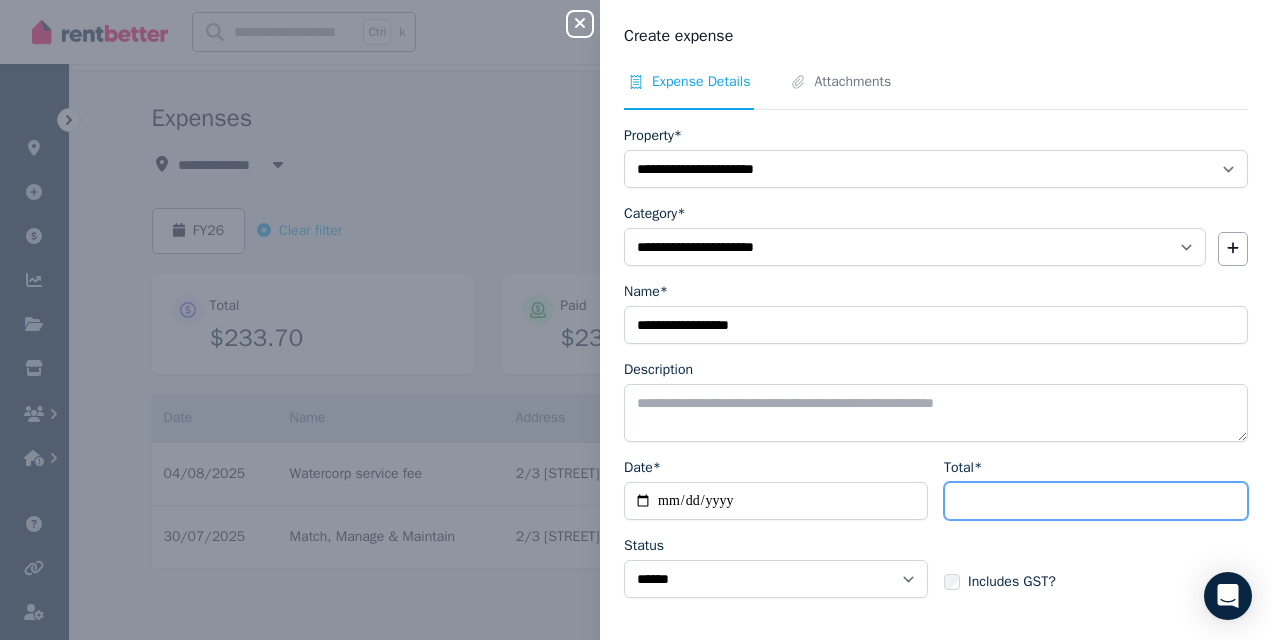 paste on "*******" 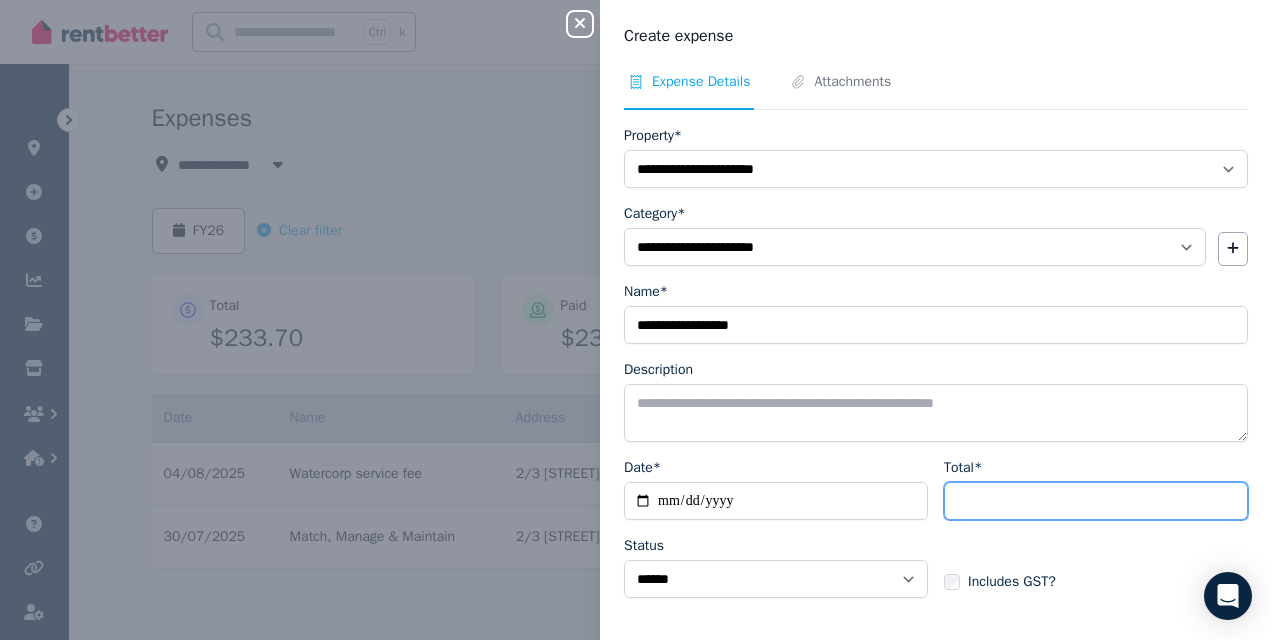 type on "*******" 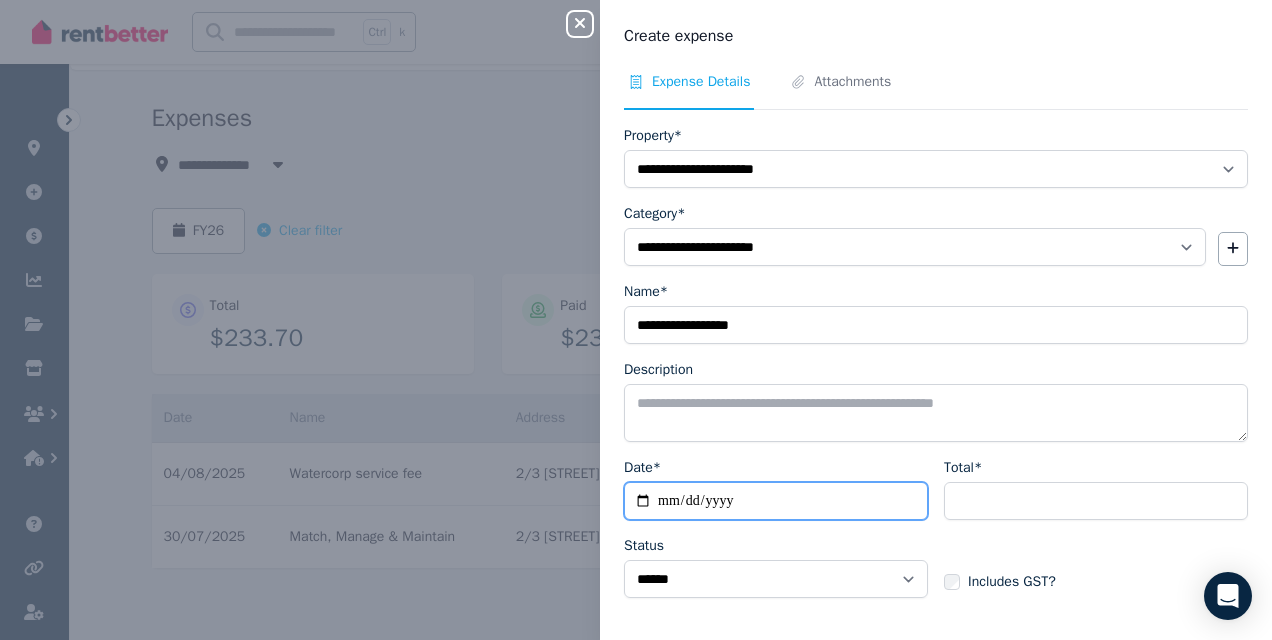 click on "Date*" at bounding box center [776, 501] 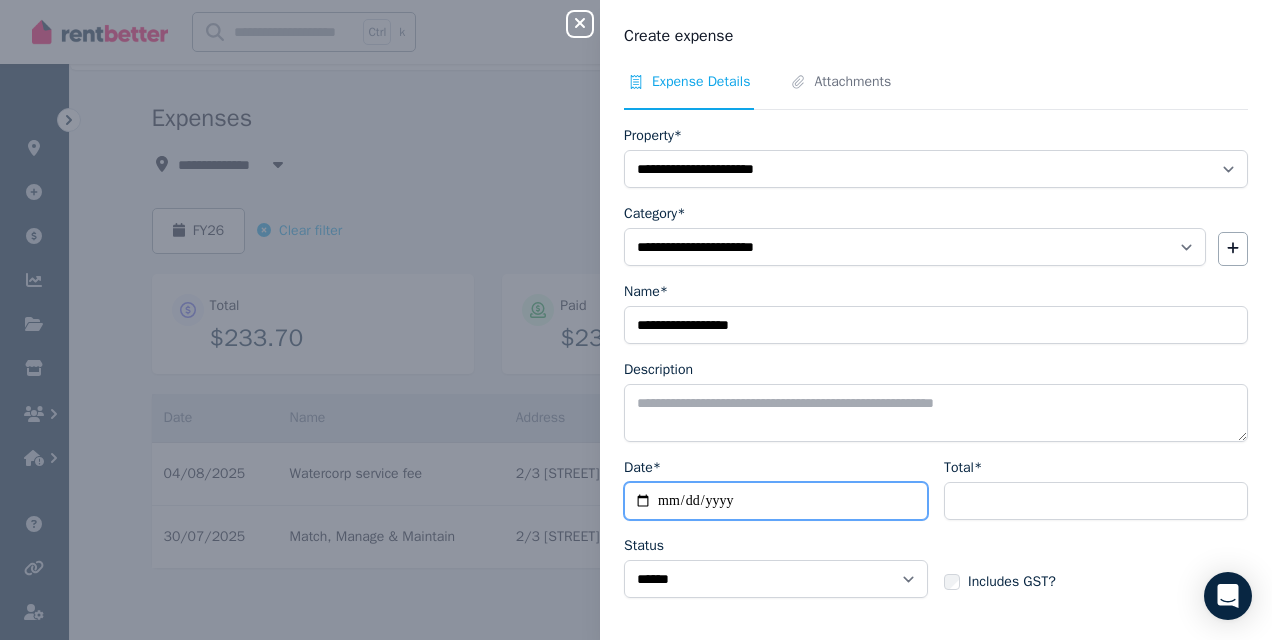 type on "**********" 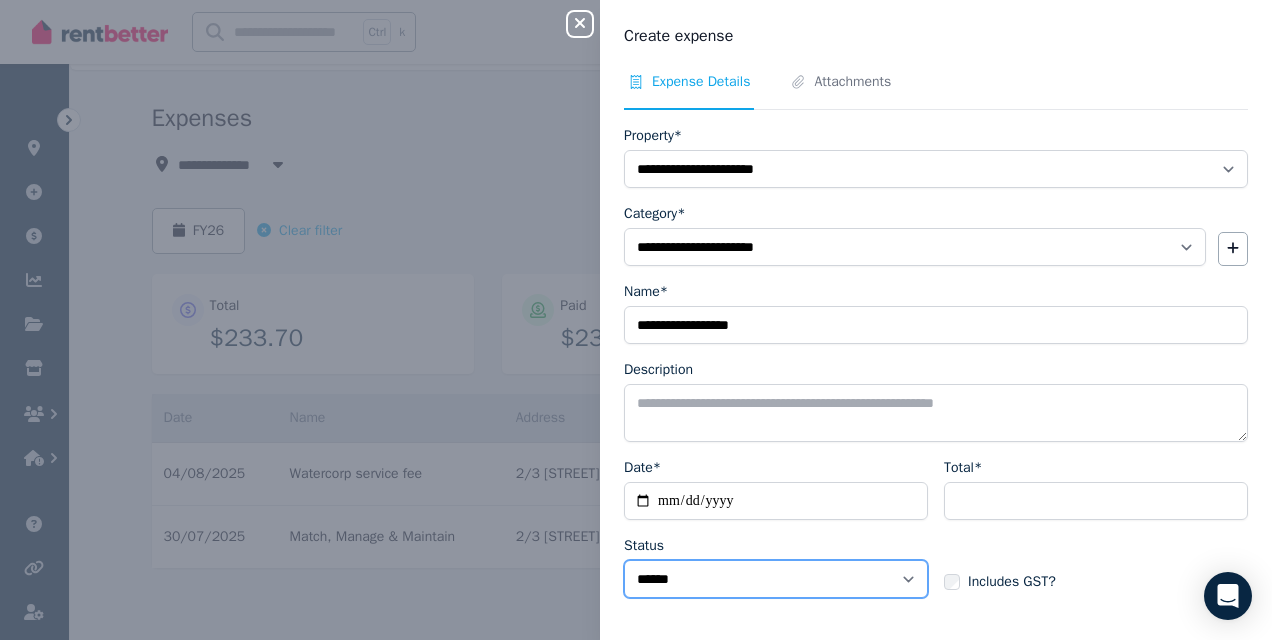 click on "****** ****" at bounding box center (776, 579) 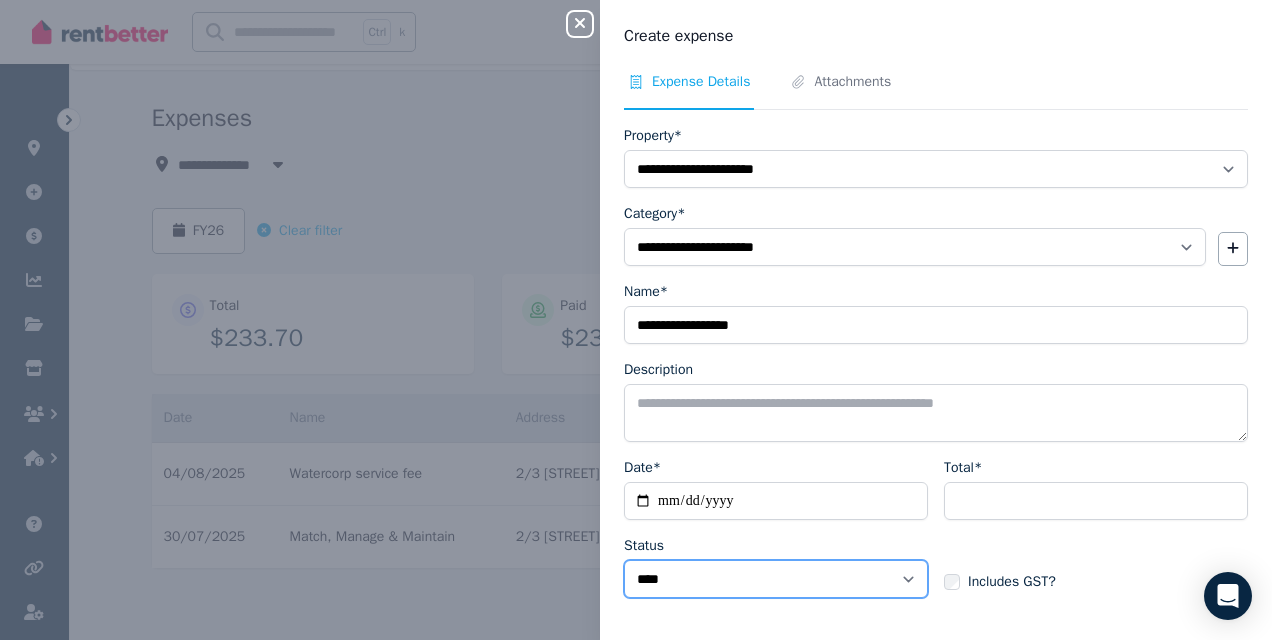 click on "****** ****" at bounding box center [776, 579] 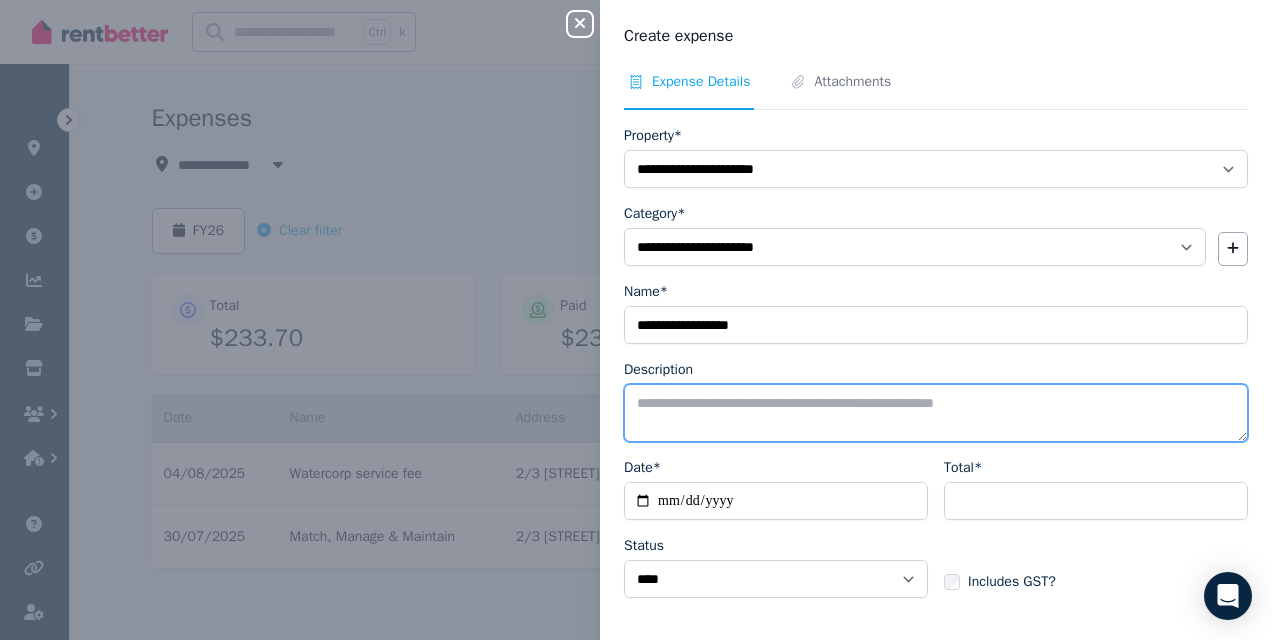 click on "Description" at bounding box center (936, 413) 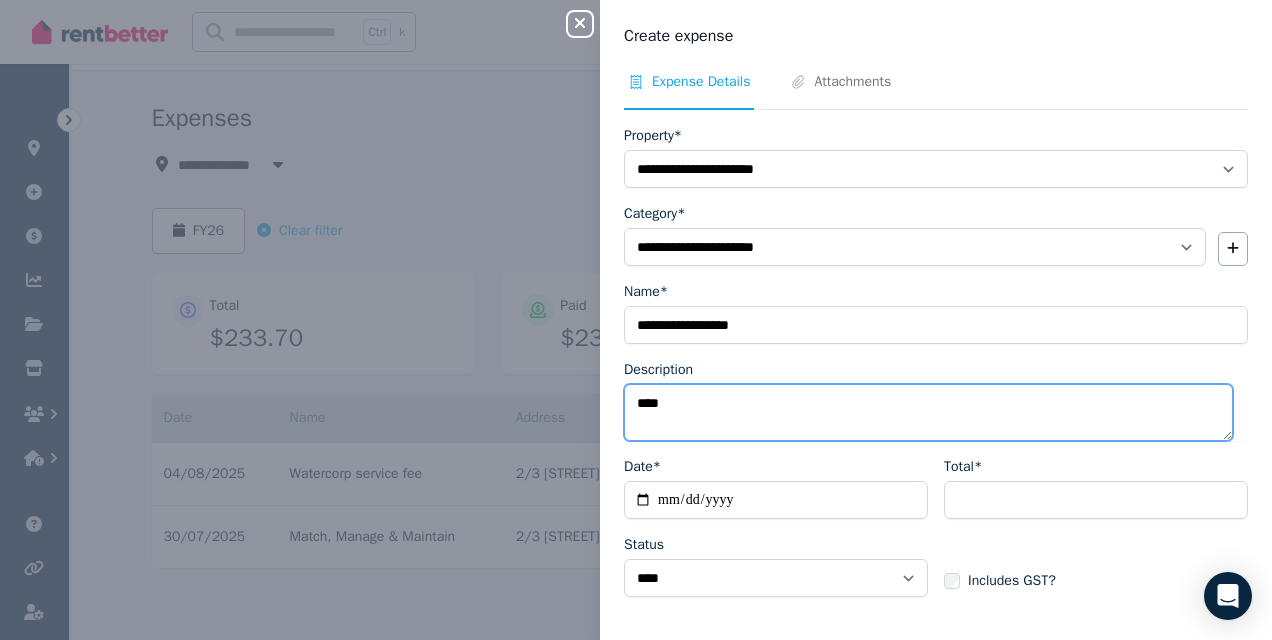 paste on "*********" 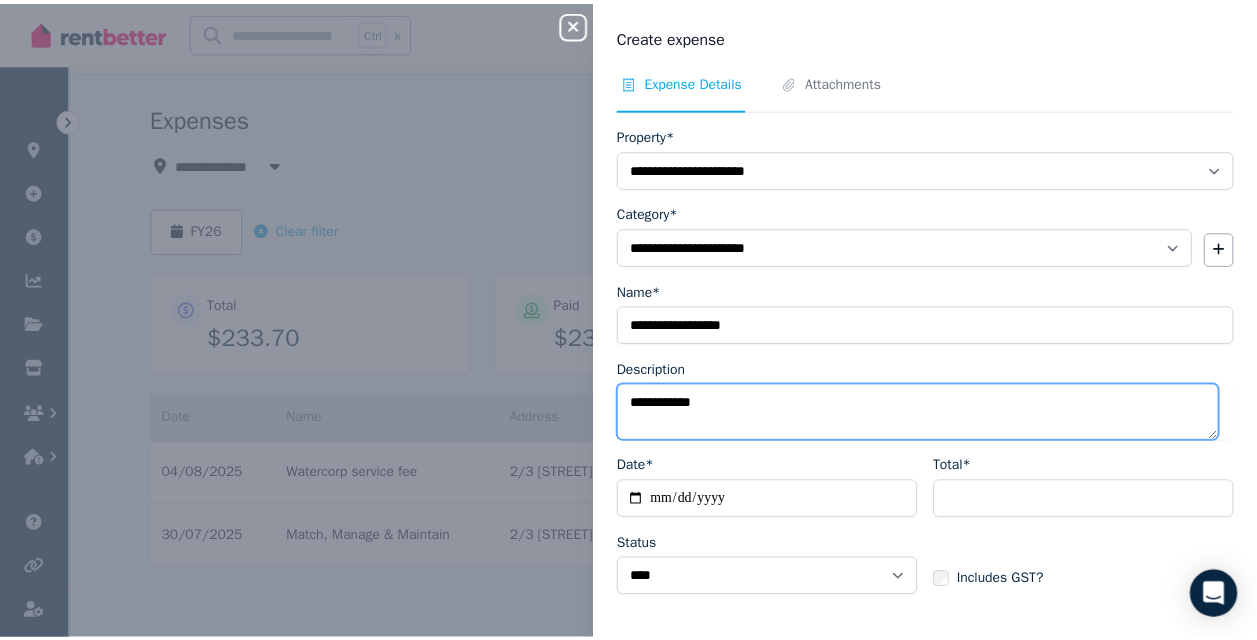 scroll, scrollTop: 71, scrollLeft: 0, axis: vertical 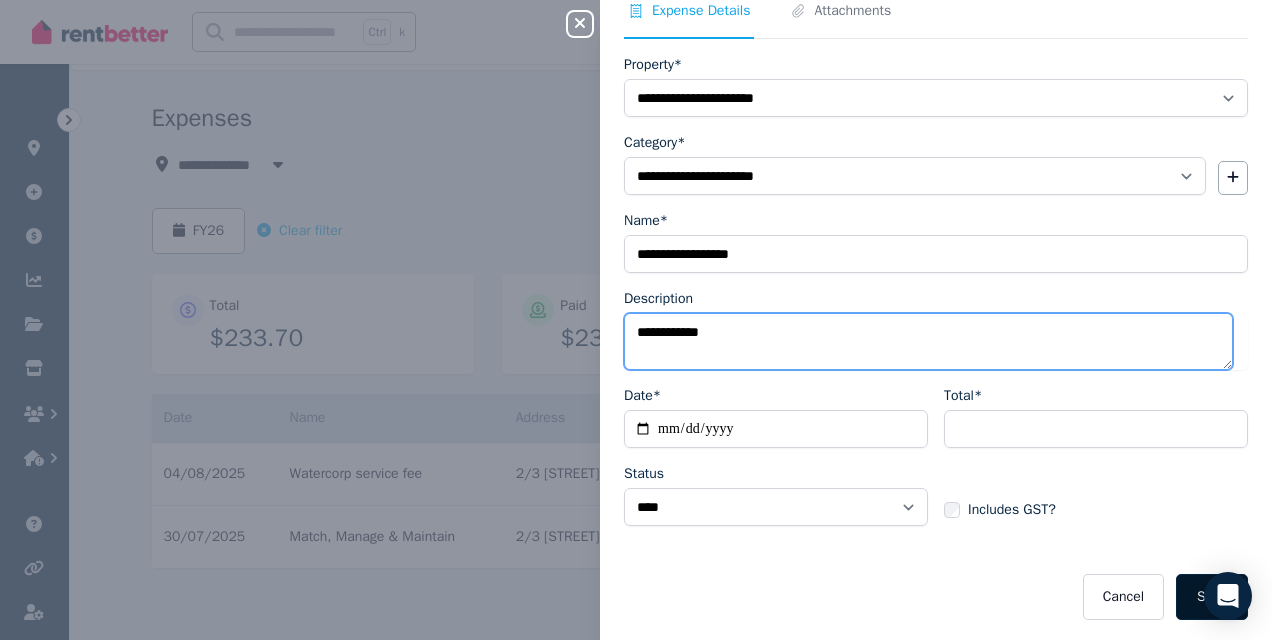 type on "**********" 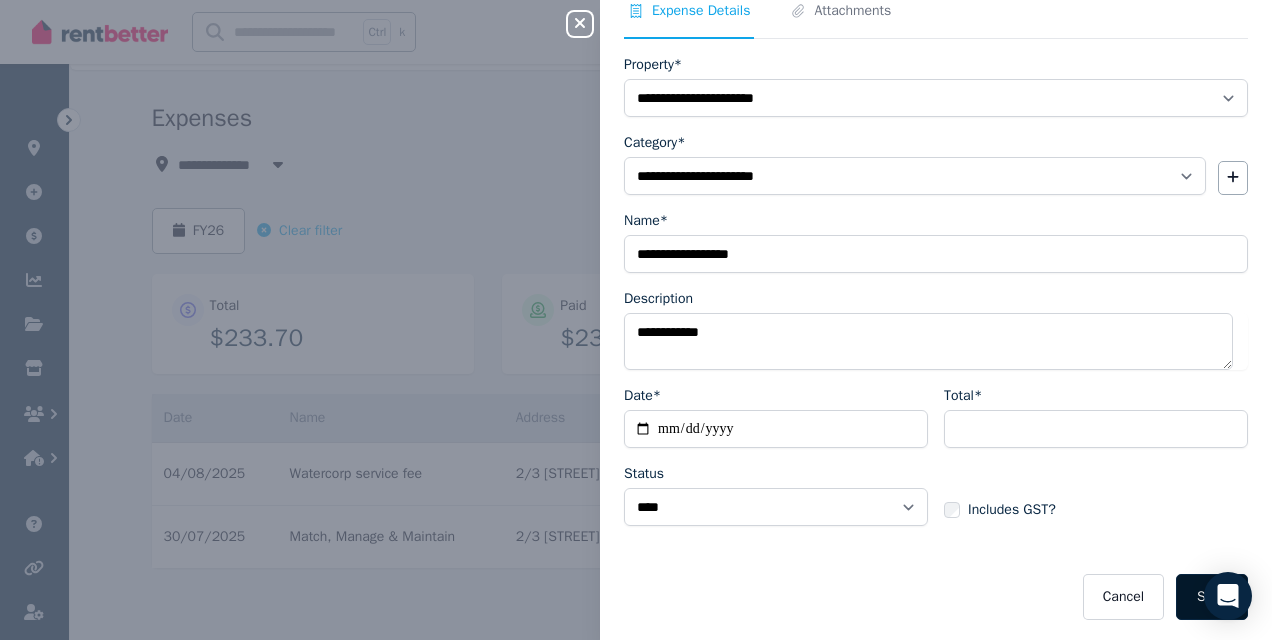click on "Save" at bounding box center (1212, 597) 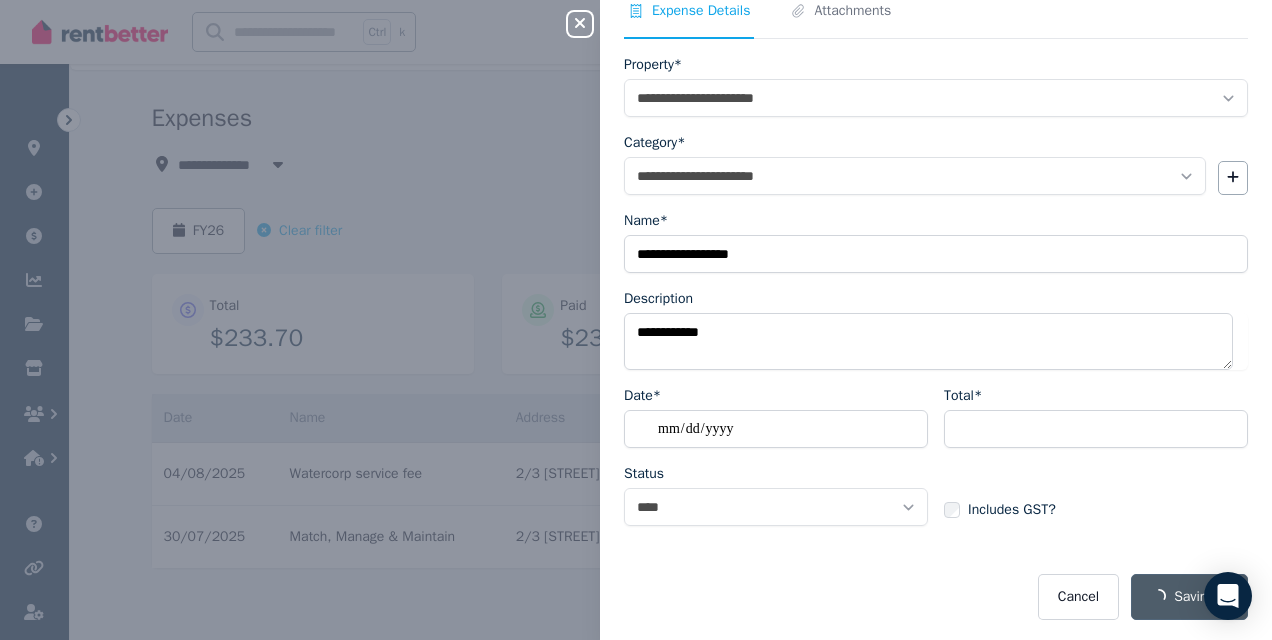 select on "**********" 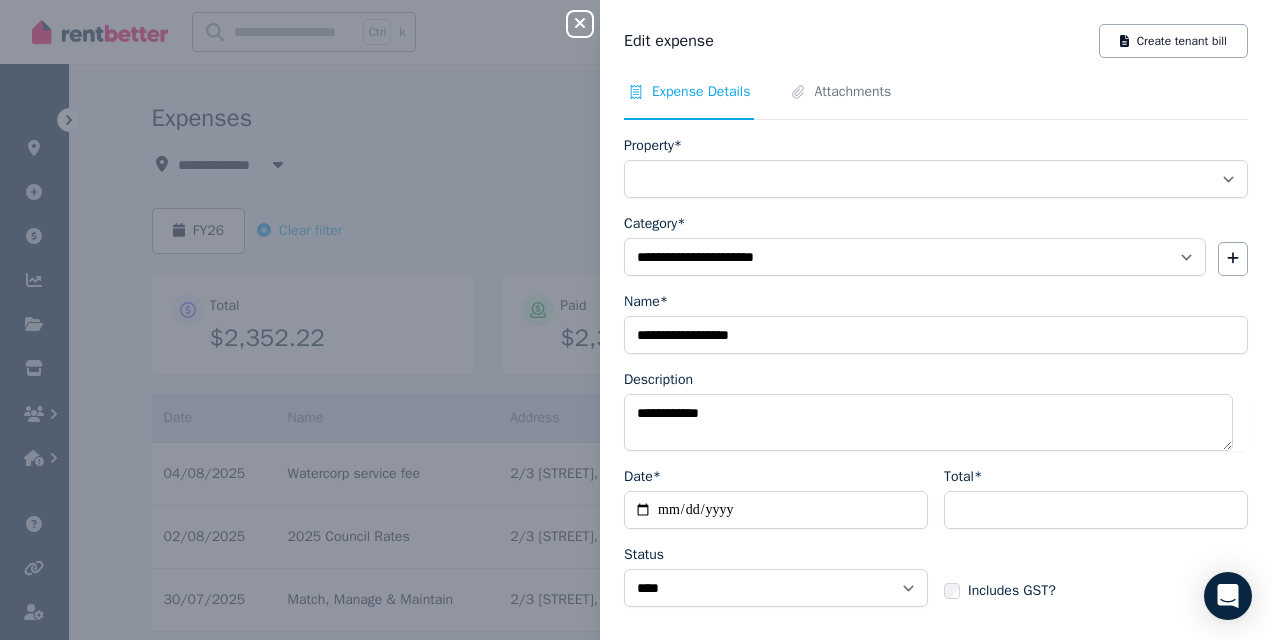 select on "**********" 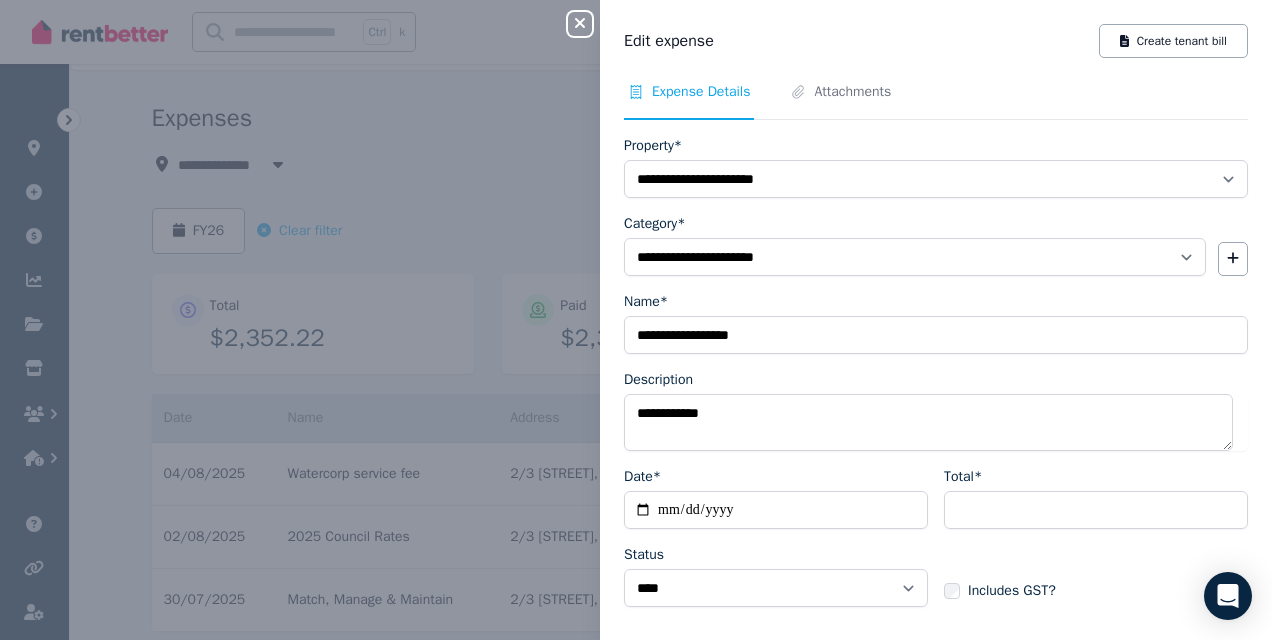 click 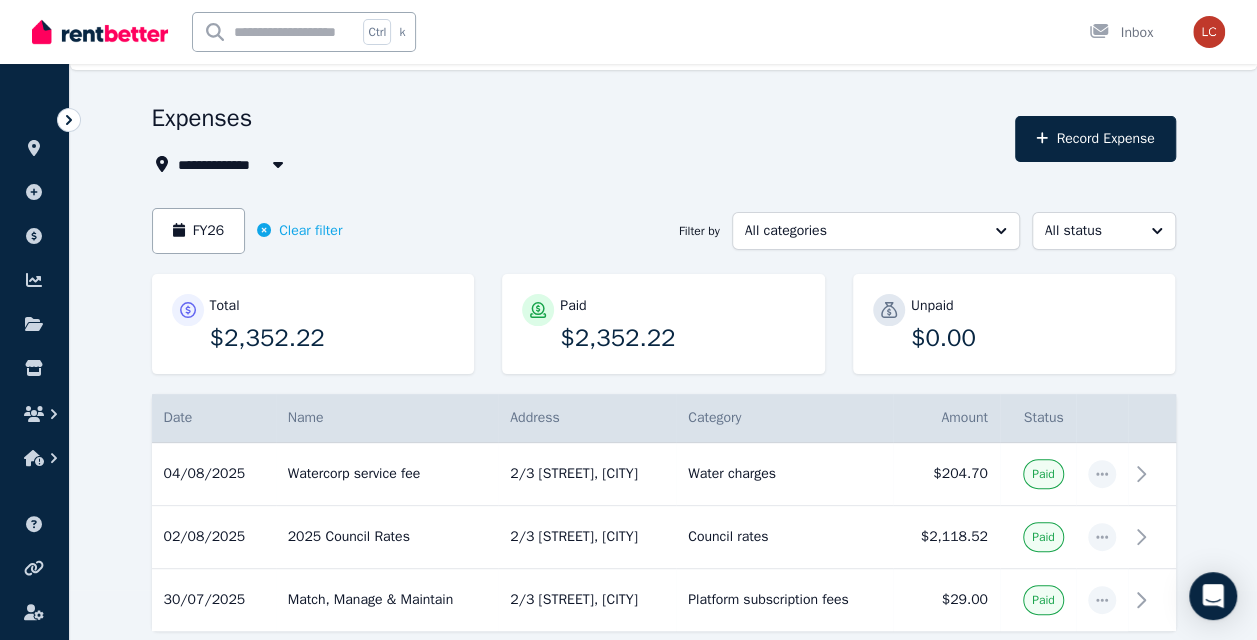 click on "**********" at bounding box center (664, 402) 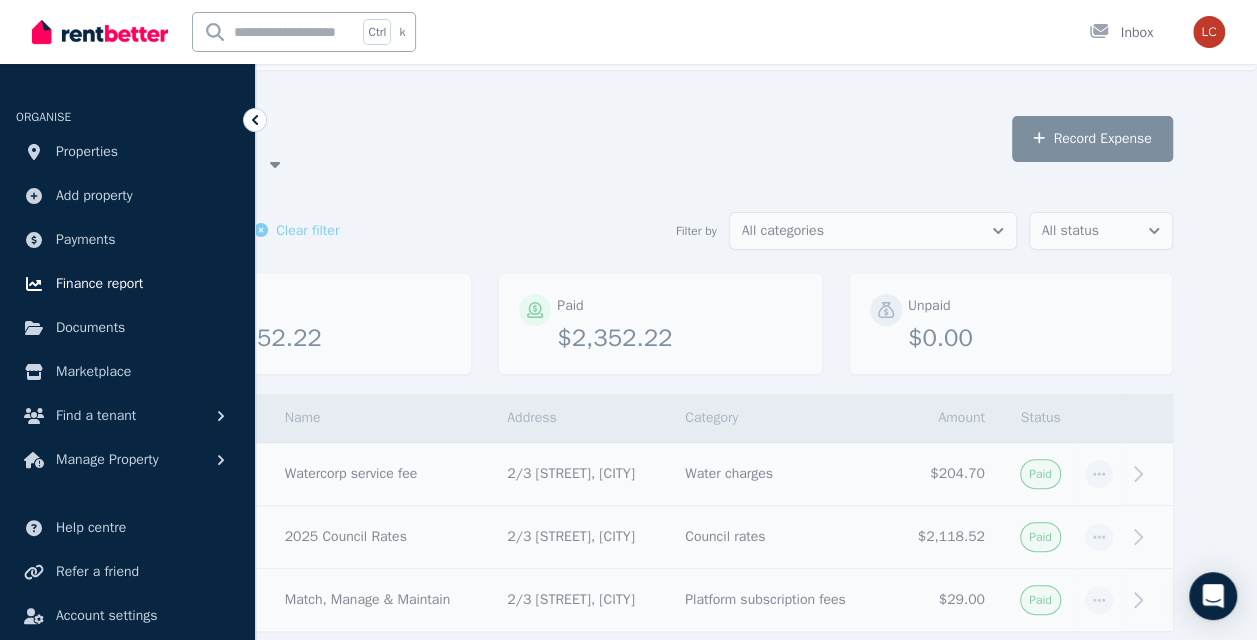 click on "Finance report" at bounding box center (99, 284) 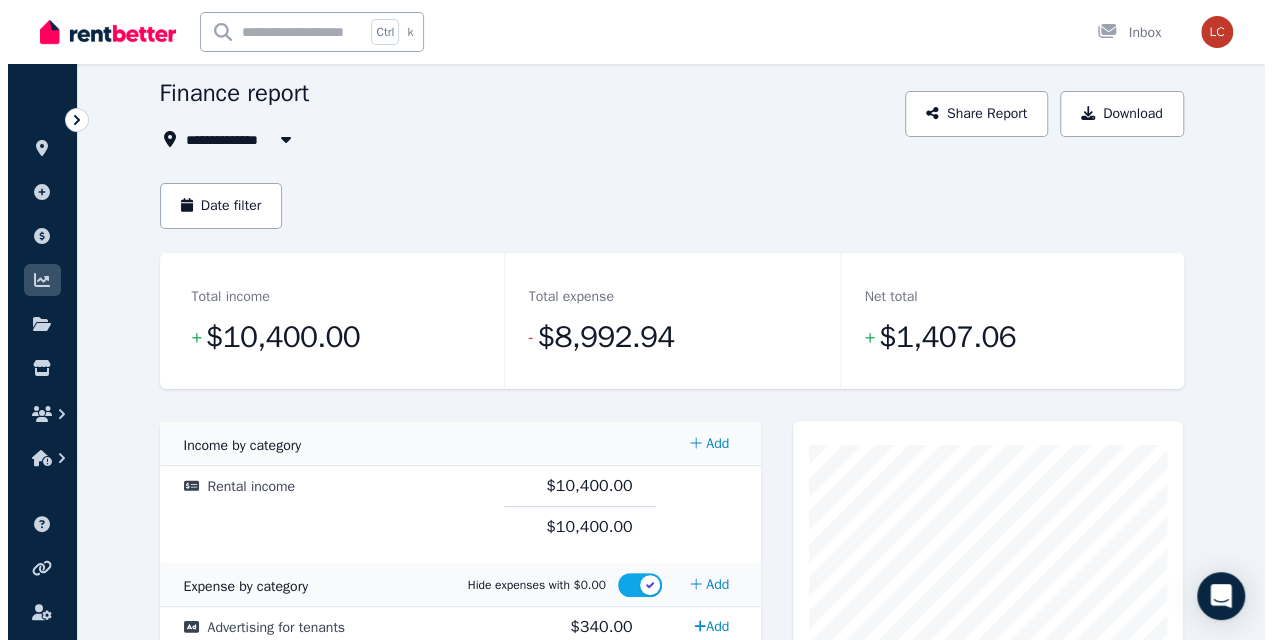scroll, scrollTop: 68, scrollLeft: 0, axis: vertical 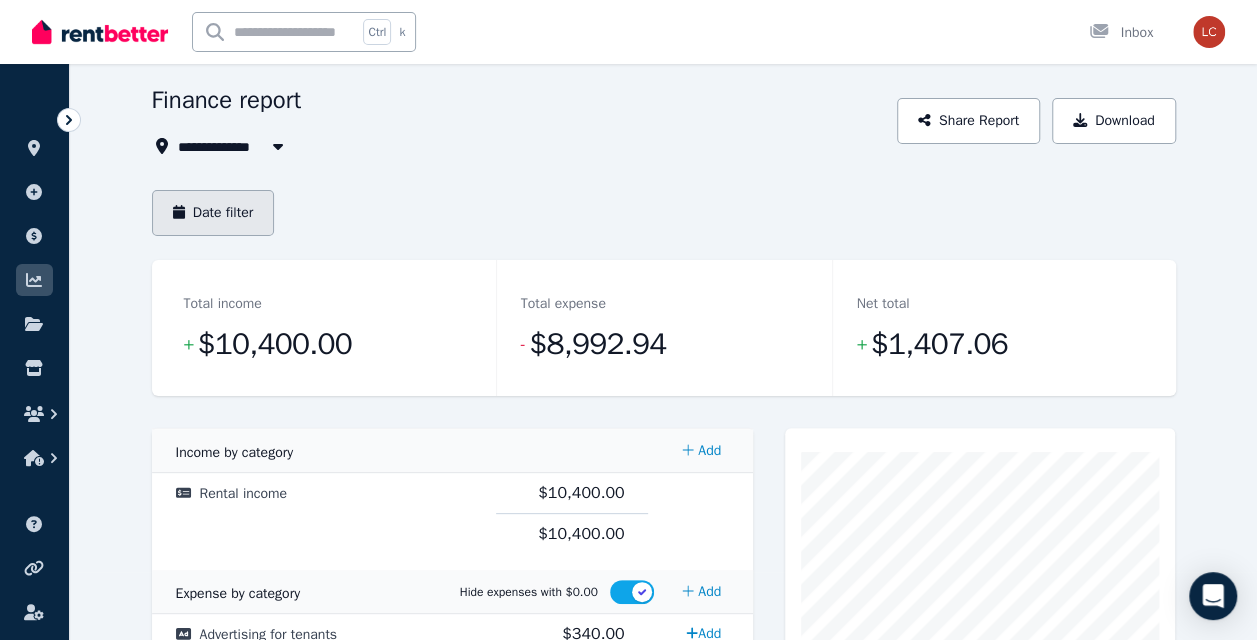 click on "Date filter" at bounding box center [213, 213] 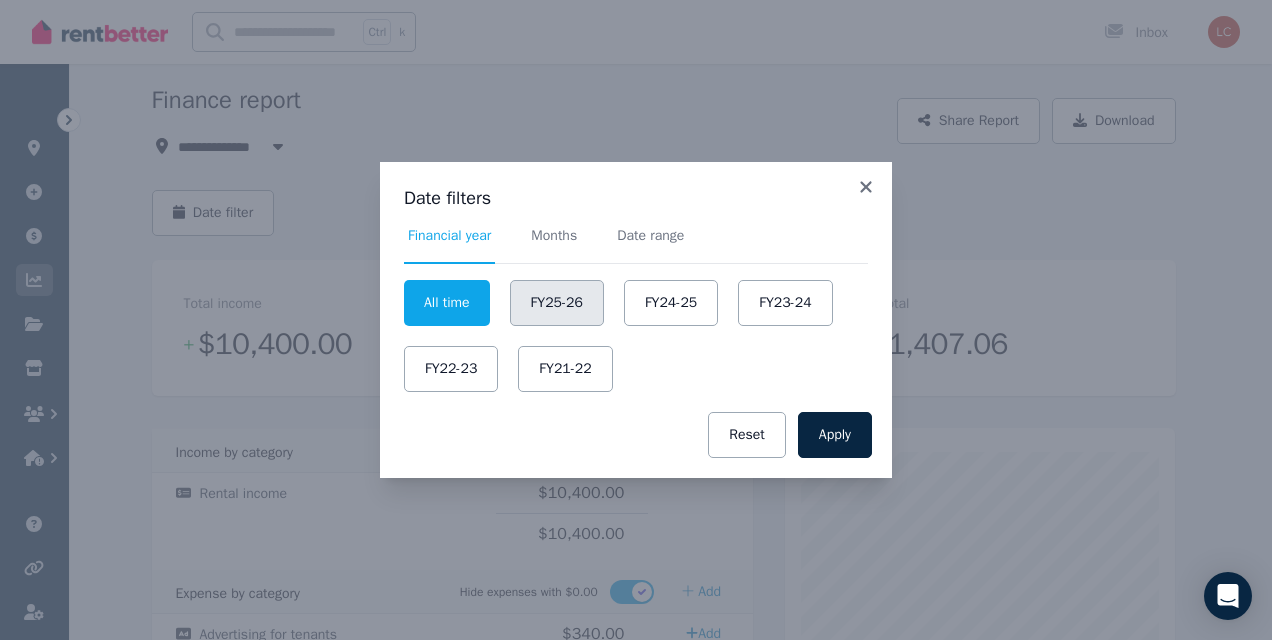 click on "FY25-26" at bounding box center (557, 303) 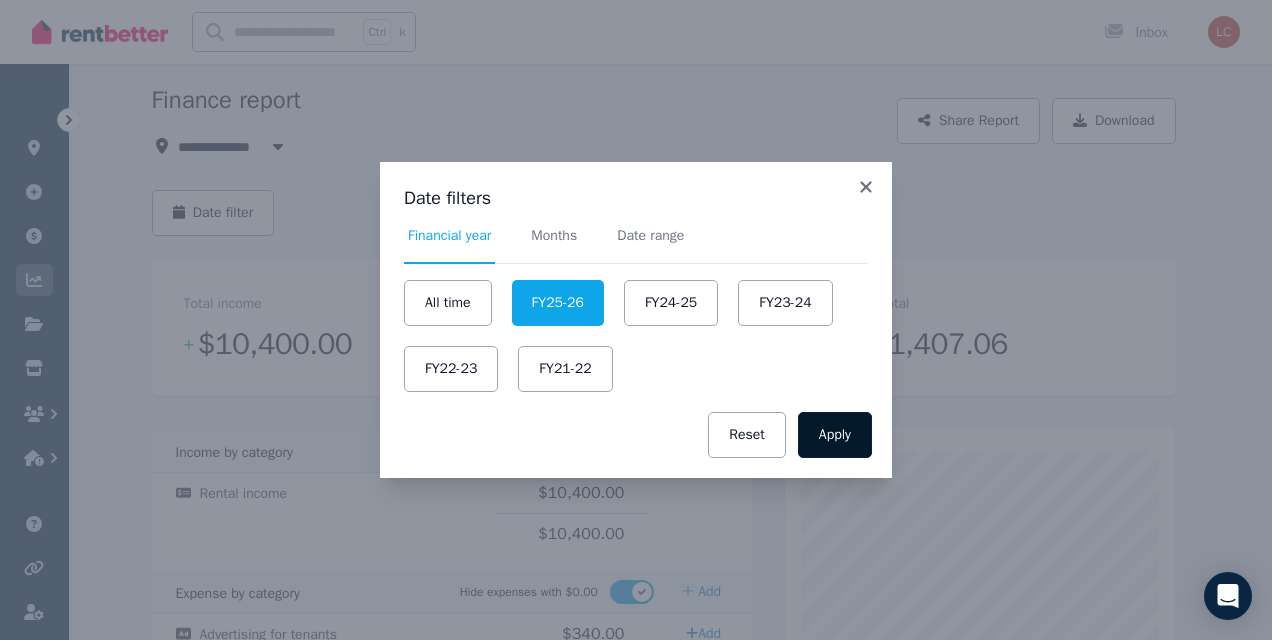 click on "Apply" at bounding box center [835, 435] 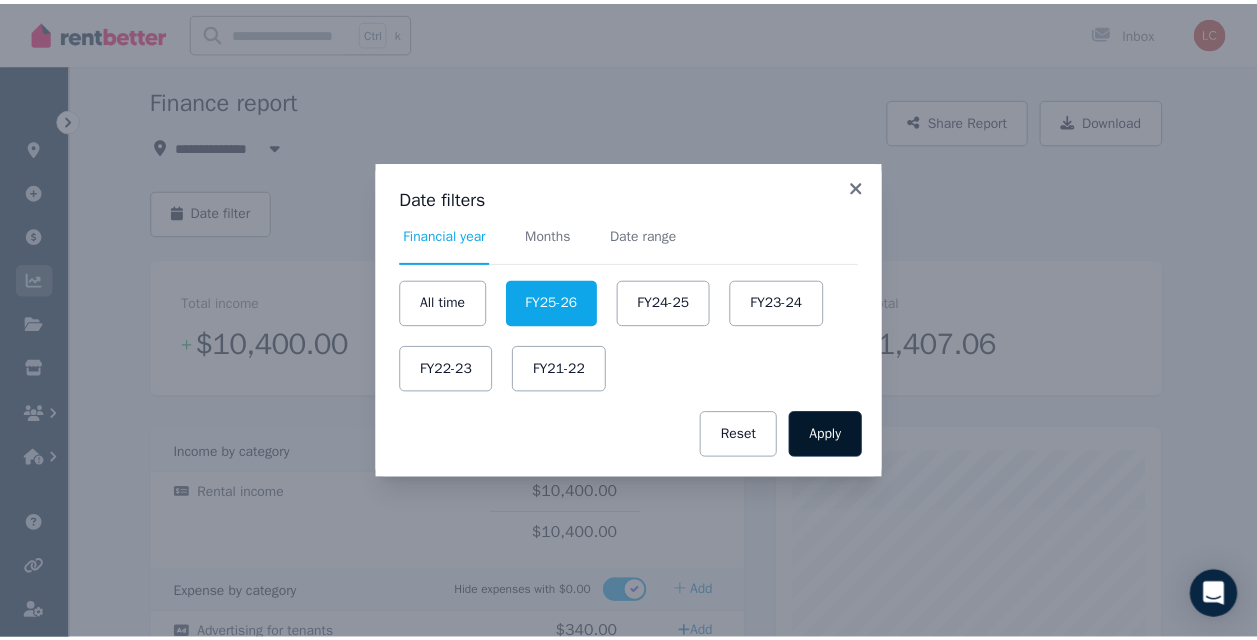 scroll, scrollTop: 0, scrollLeft: 0, axis: both 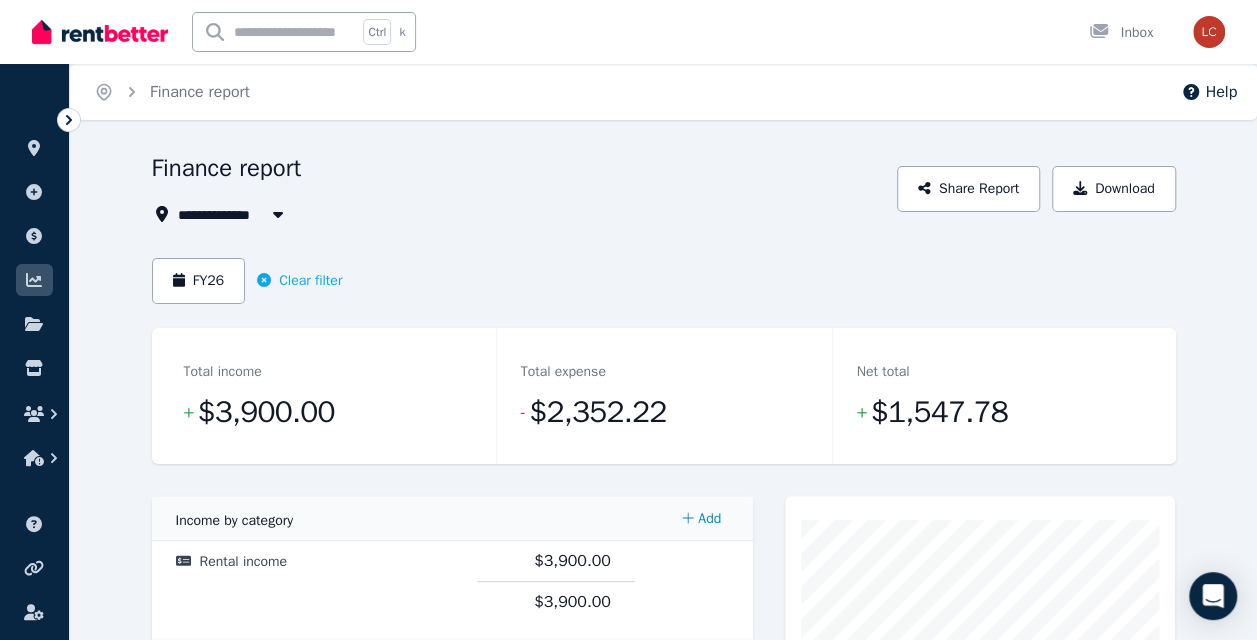 click on "Finance report" at bounding box center (519, 171) 